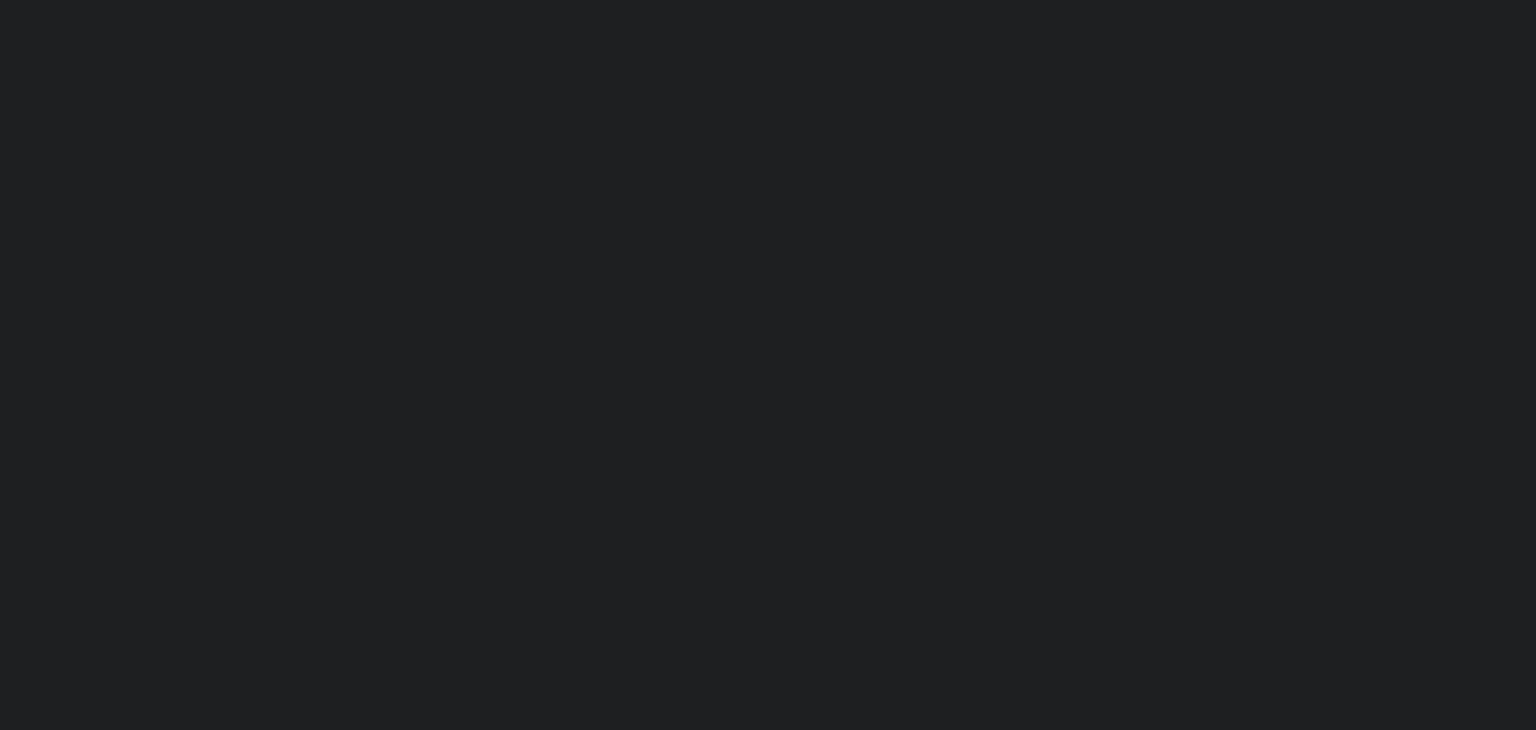 scroll, scrollTop: 0, scrollLeft: 0, axis: both 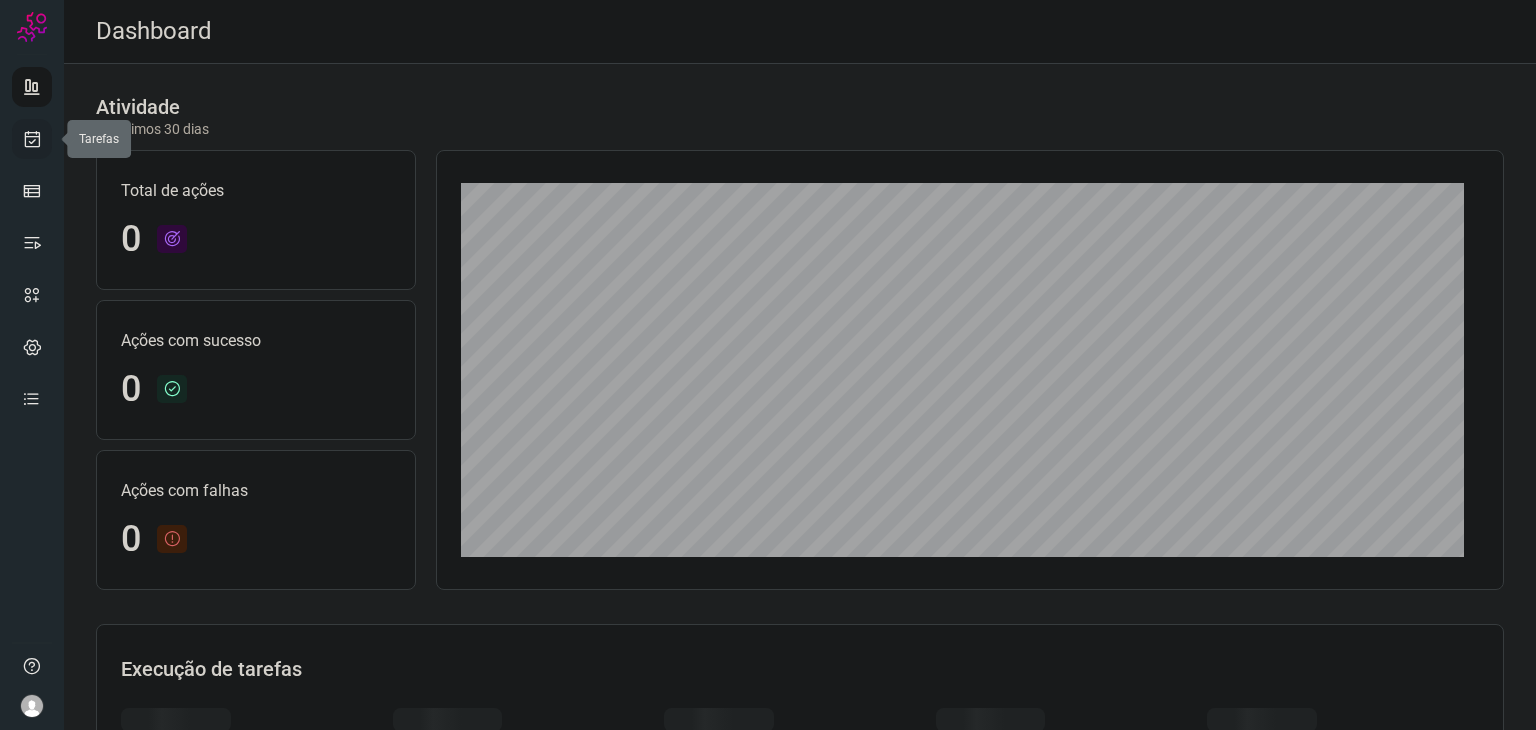 click at bounding box center [32, 139] 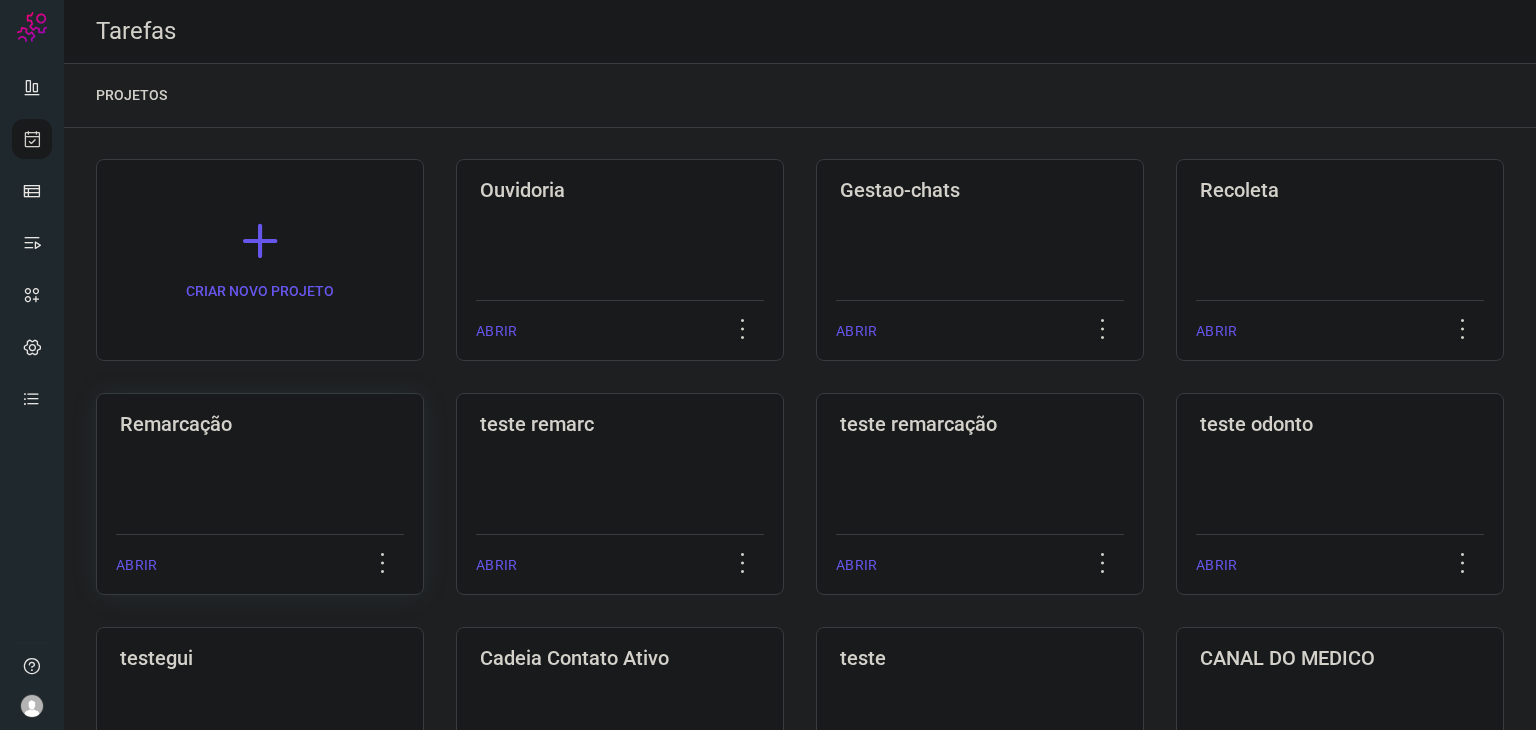 click on "Remarcação  ABRIR" 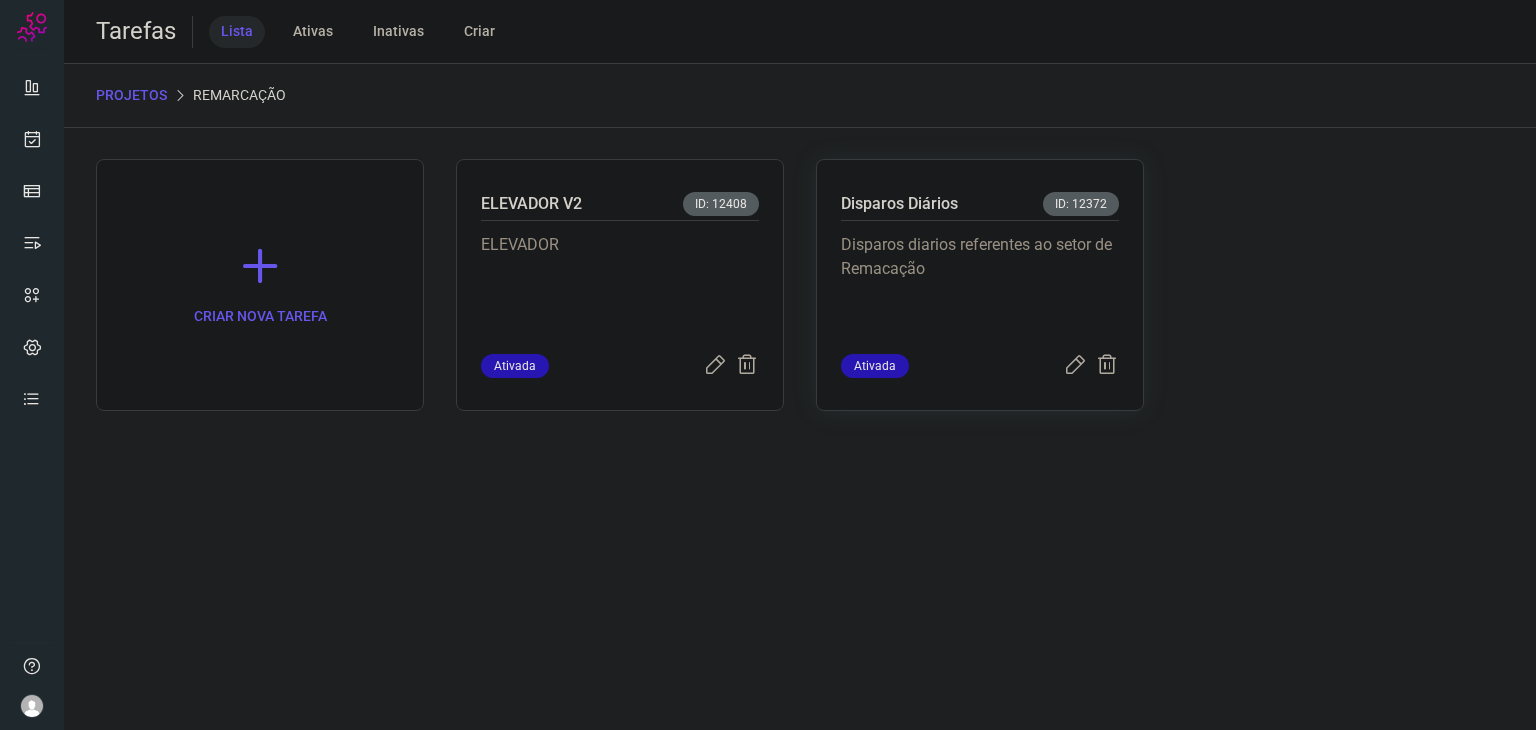 click on "Disparos diarios referentes ao setor de Remacação" at bounding box center (980, 283) 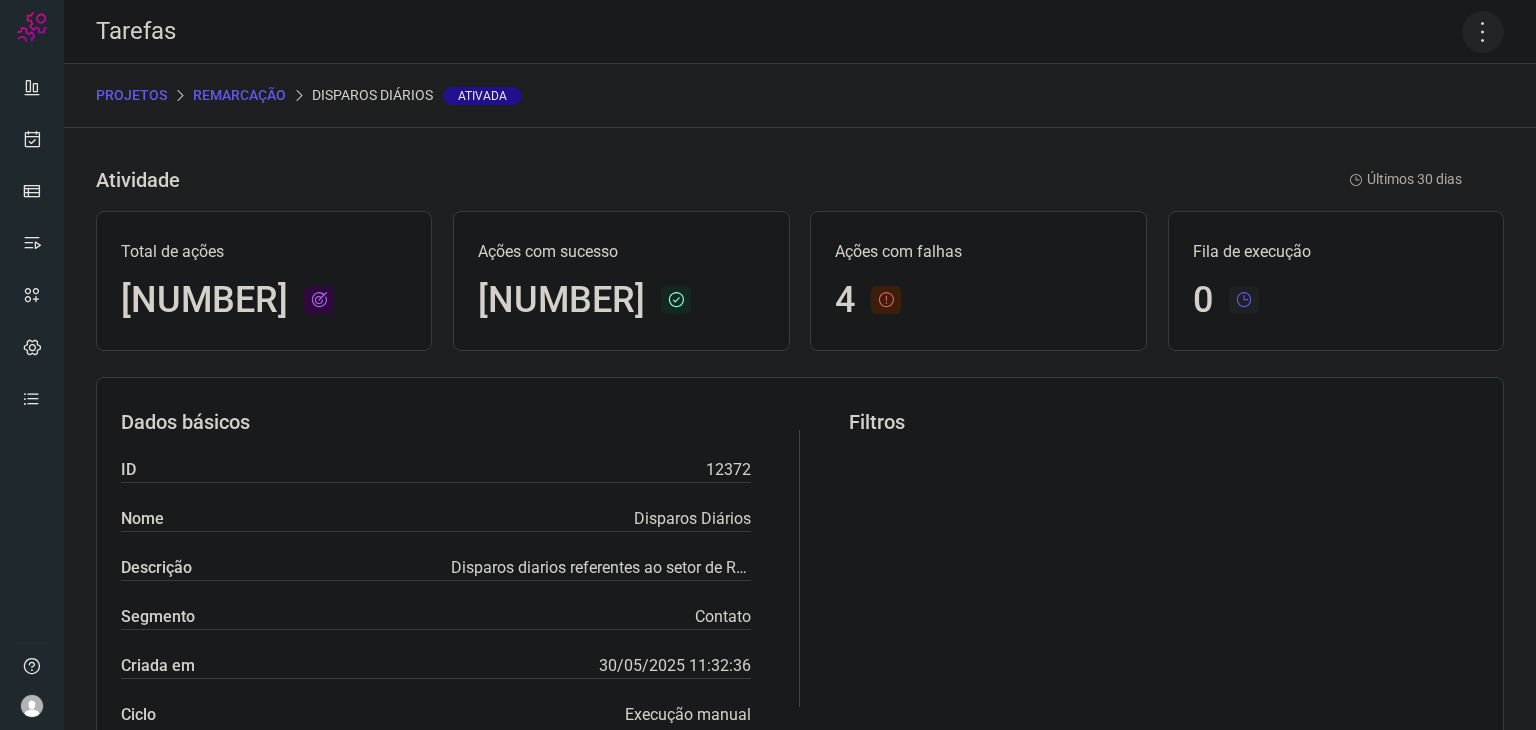 click 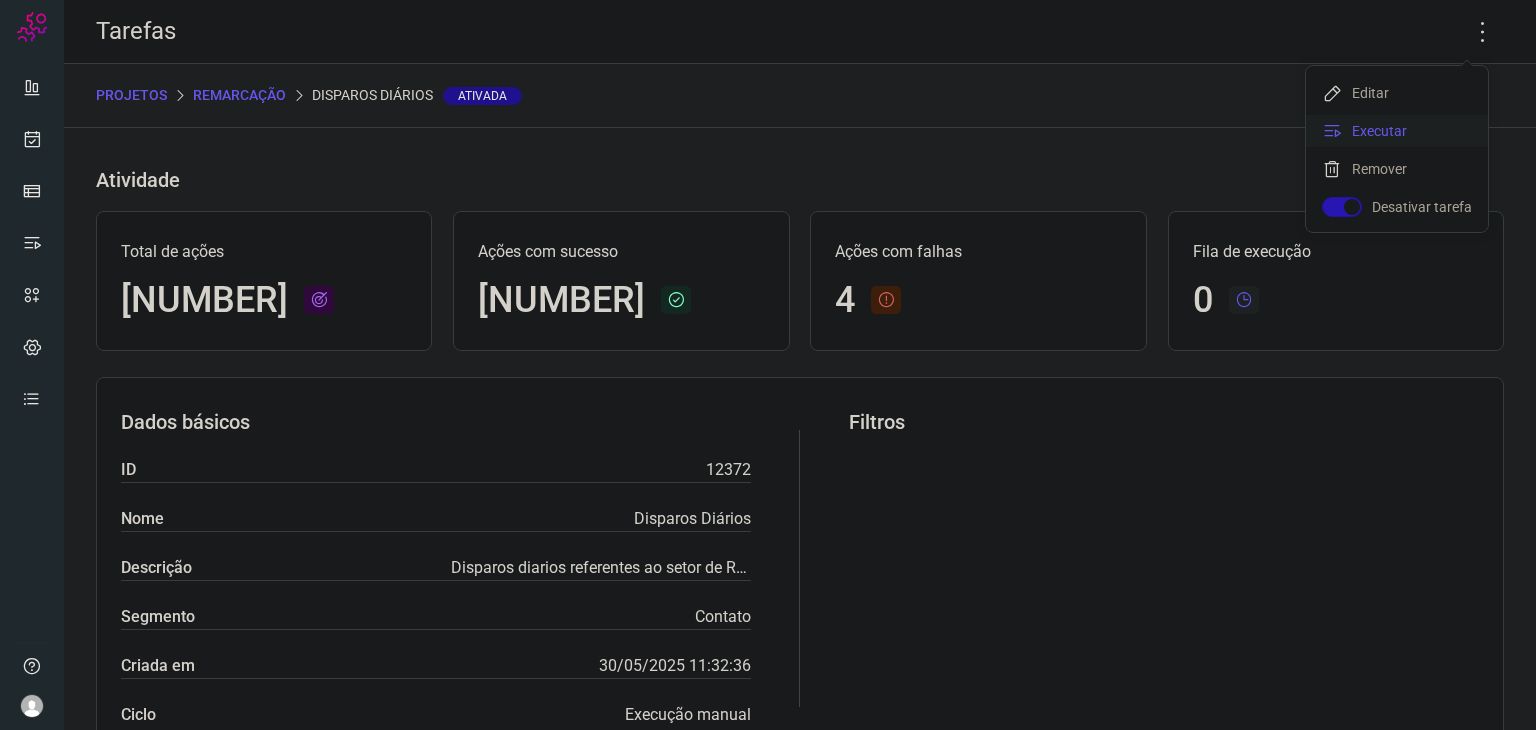 click on "Executar" 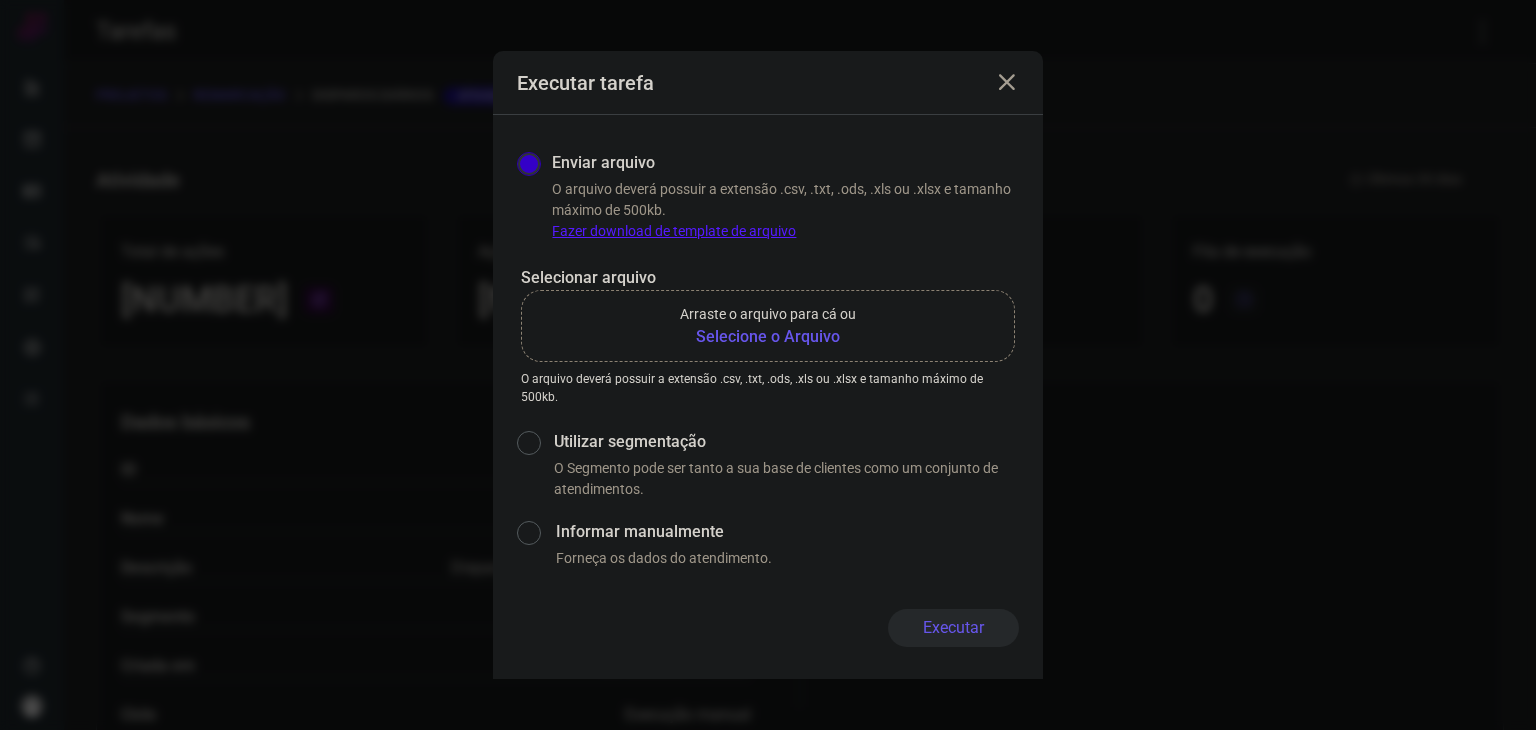 click on "Selecione o Arquivo" at bounding box center (768, 337) 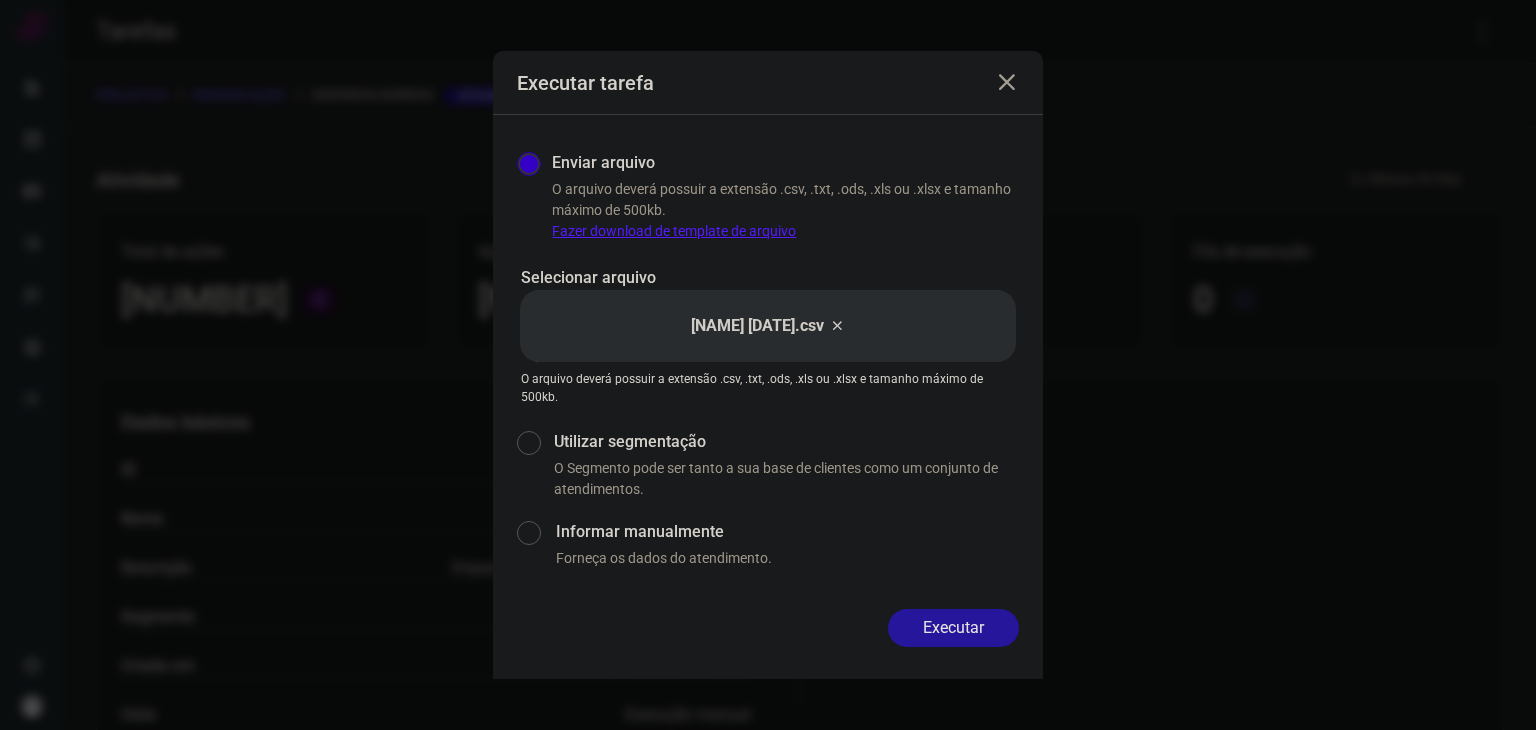 click on "Executar" at bounding box center (953, 628) 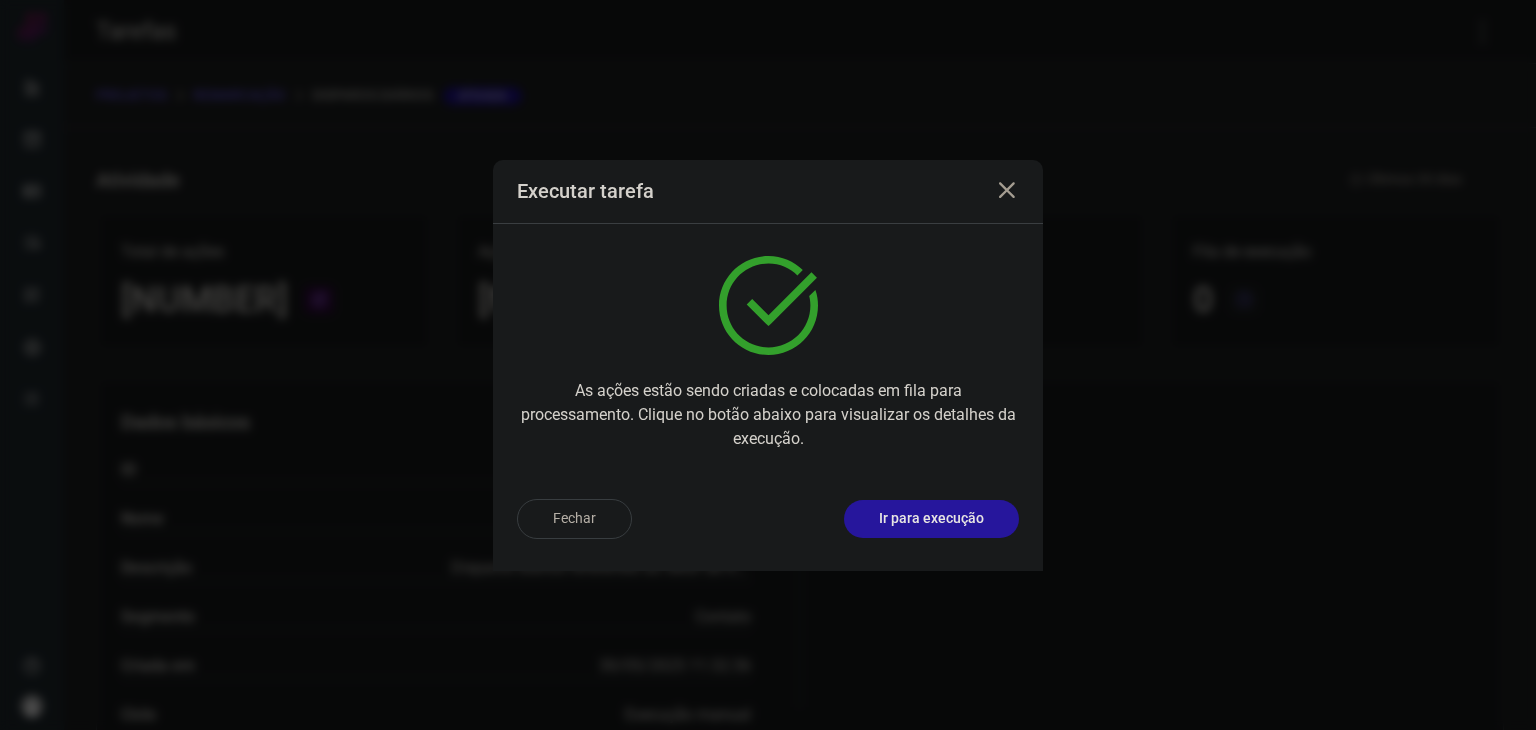 click on "Ir para execução" at bounding box center (931, 519) 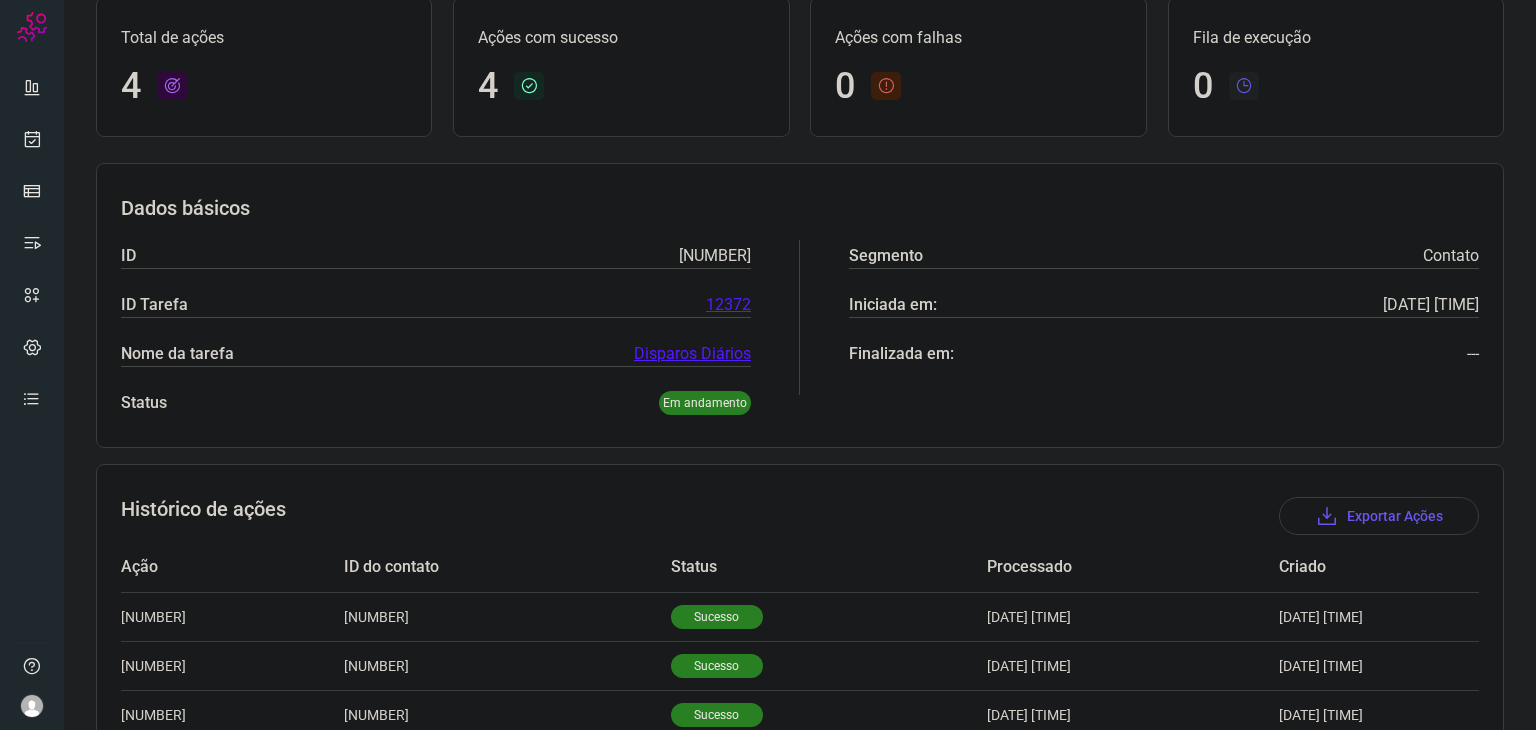 scroll, scrollTop: 290, scrollLeft: 0, axis: vertical 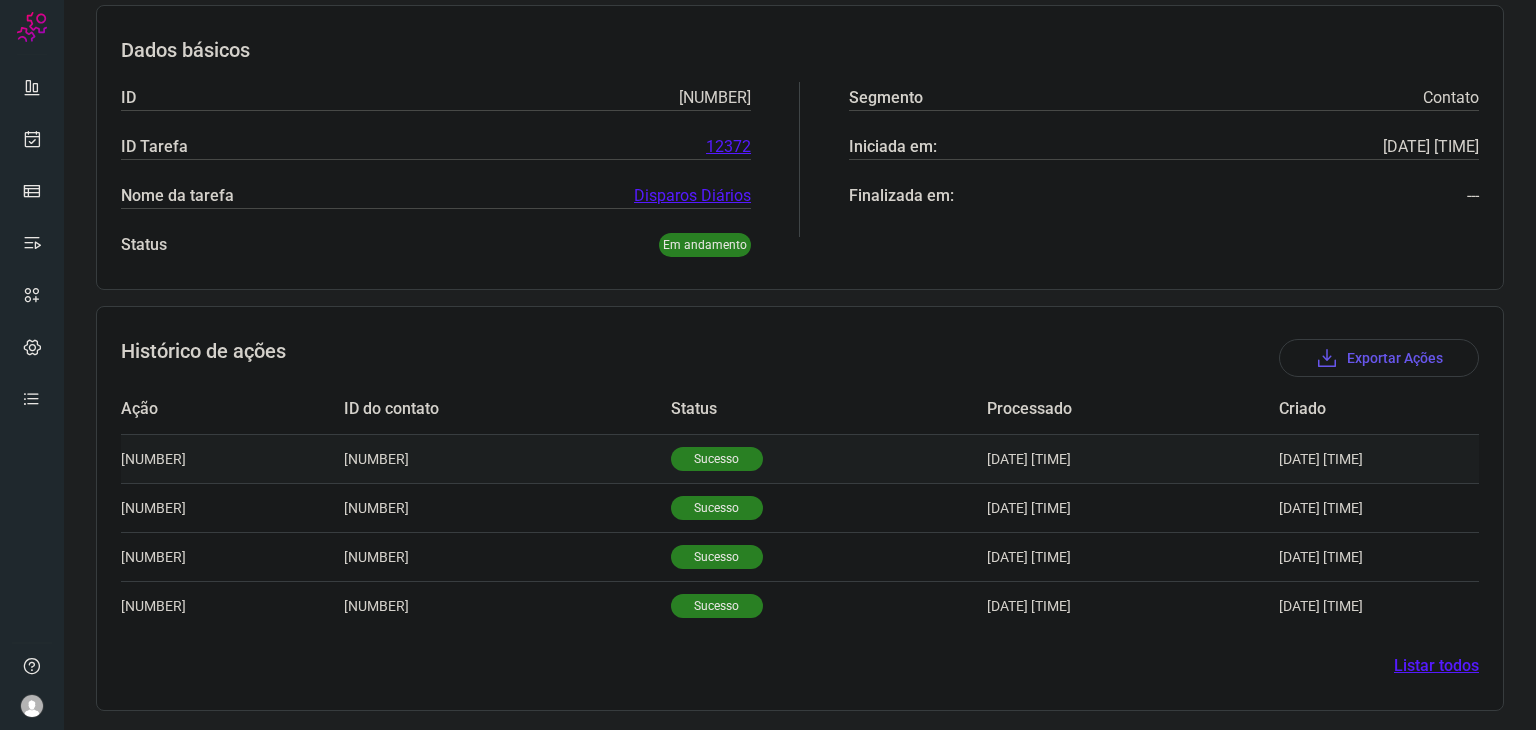 click on "Sucesso" at bounding box center [717, 459] 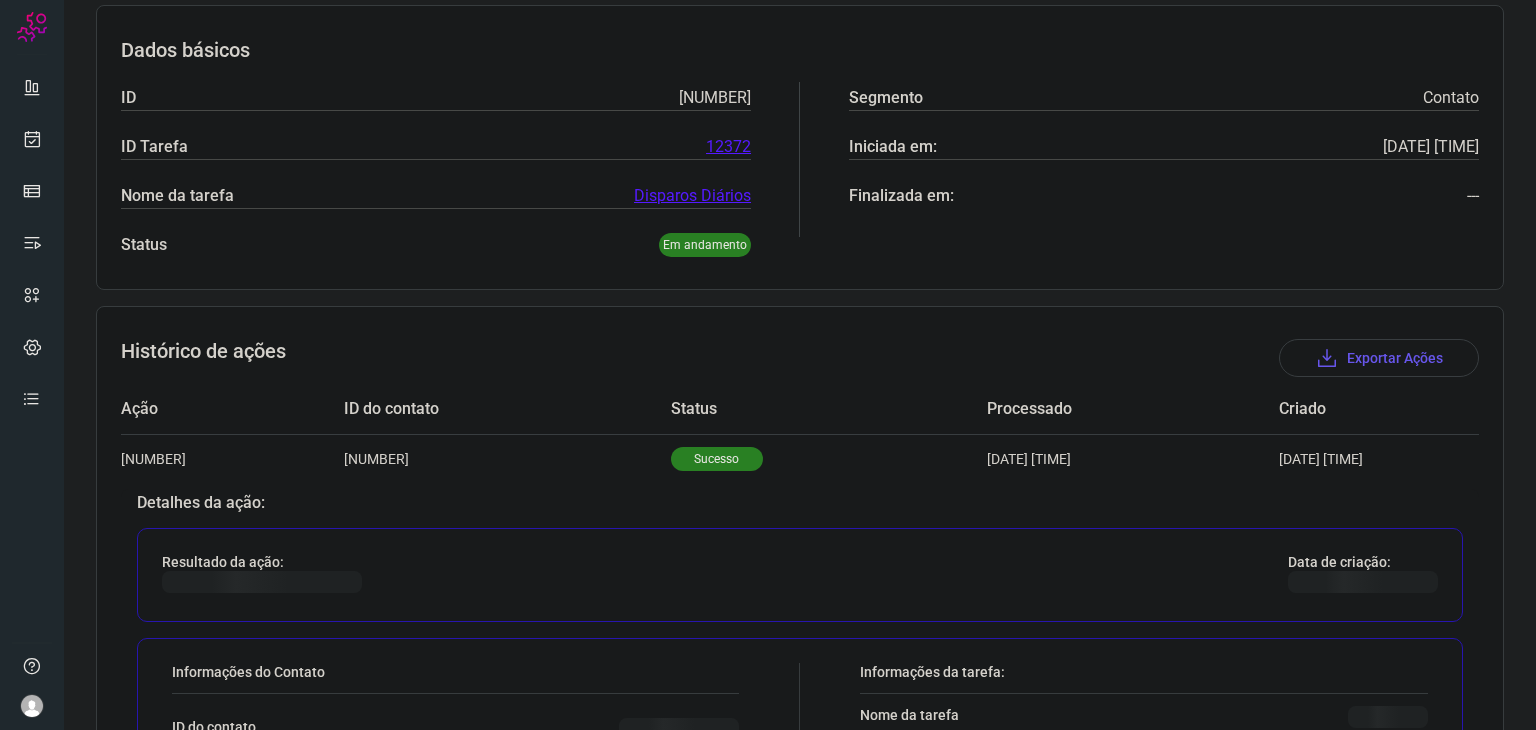 scroll, scrollTop: 590, scrollLeft: 0, axis: vertical 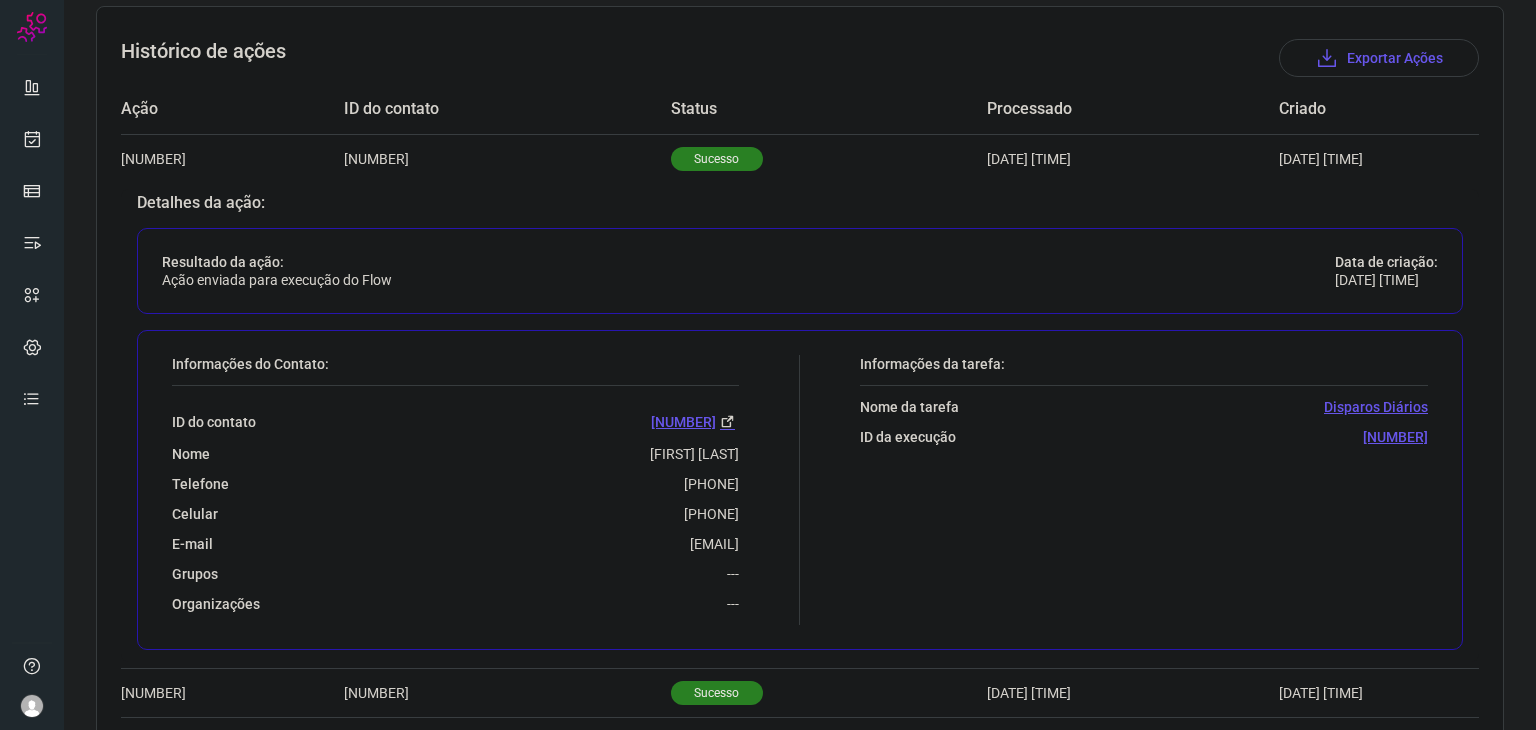 drag, startPoint x: 631, startPoint y: 485, endPoint x: 744, endPoint y: 475, distance: 113.44161 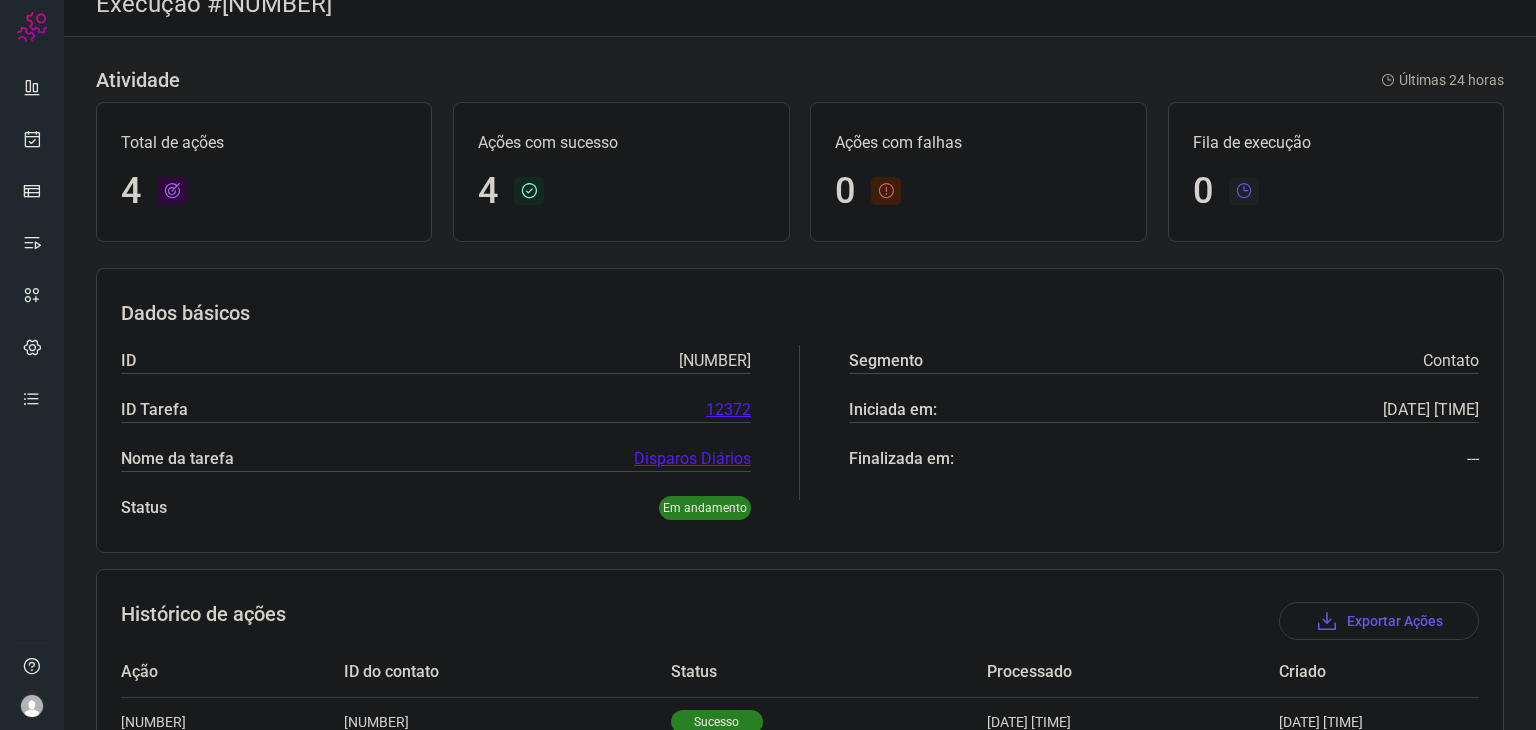 scroll, scrollTop: 0, scrollLeft: 0, axis: both 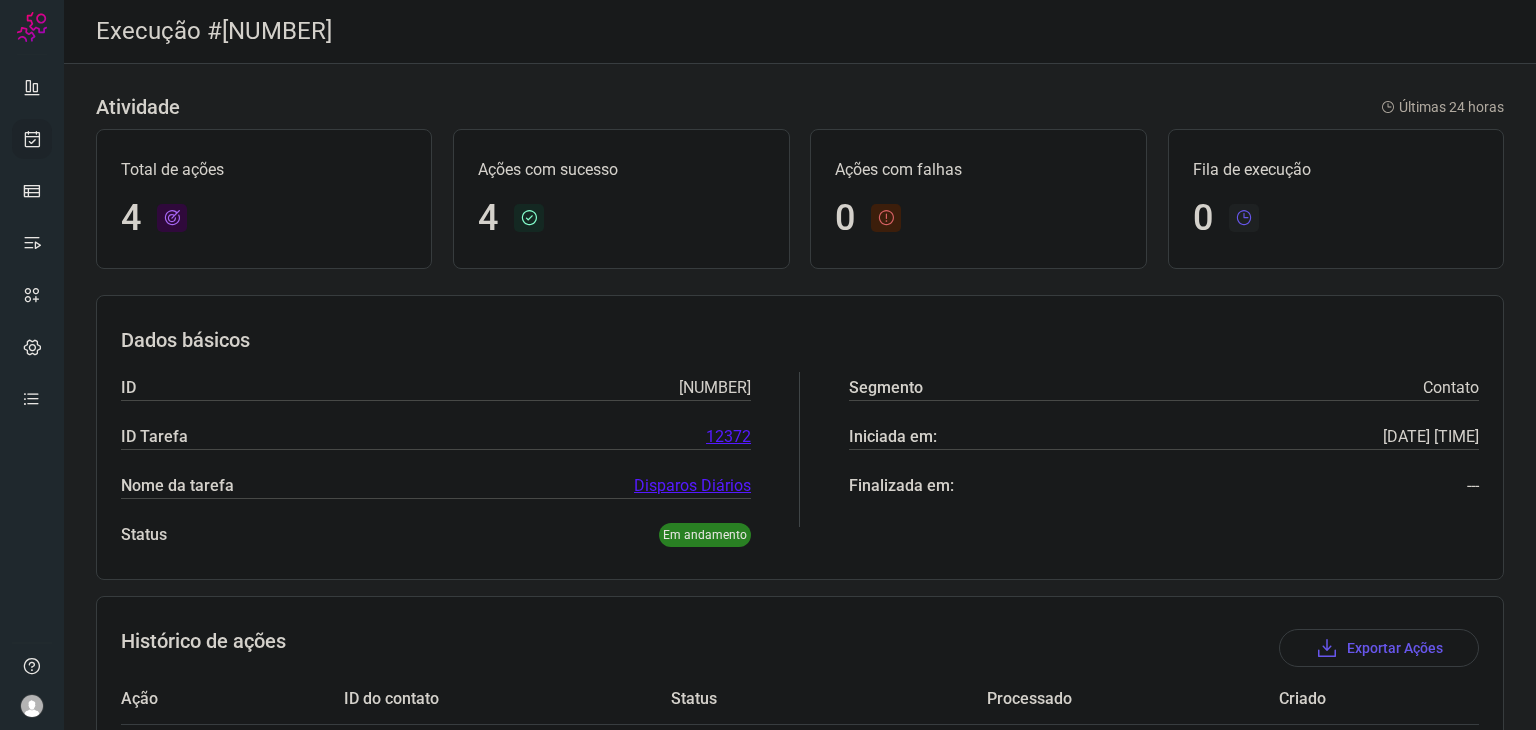 click at bounding box center [32, 139] 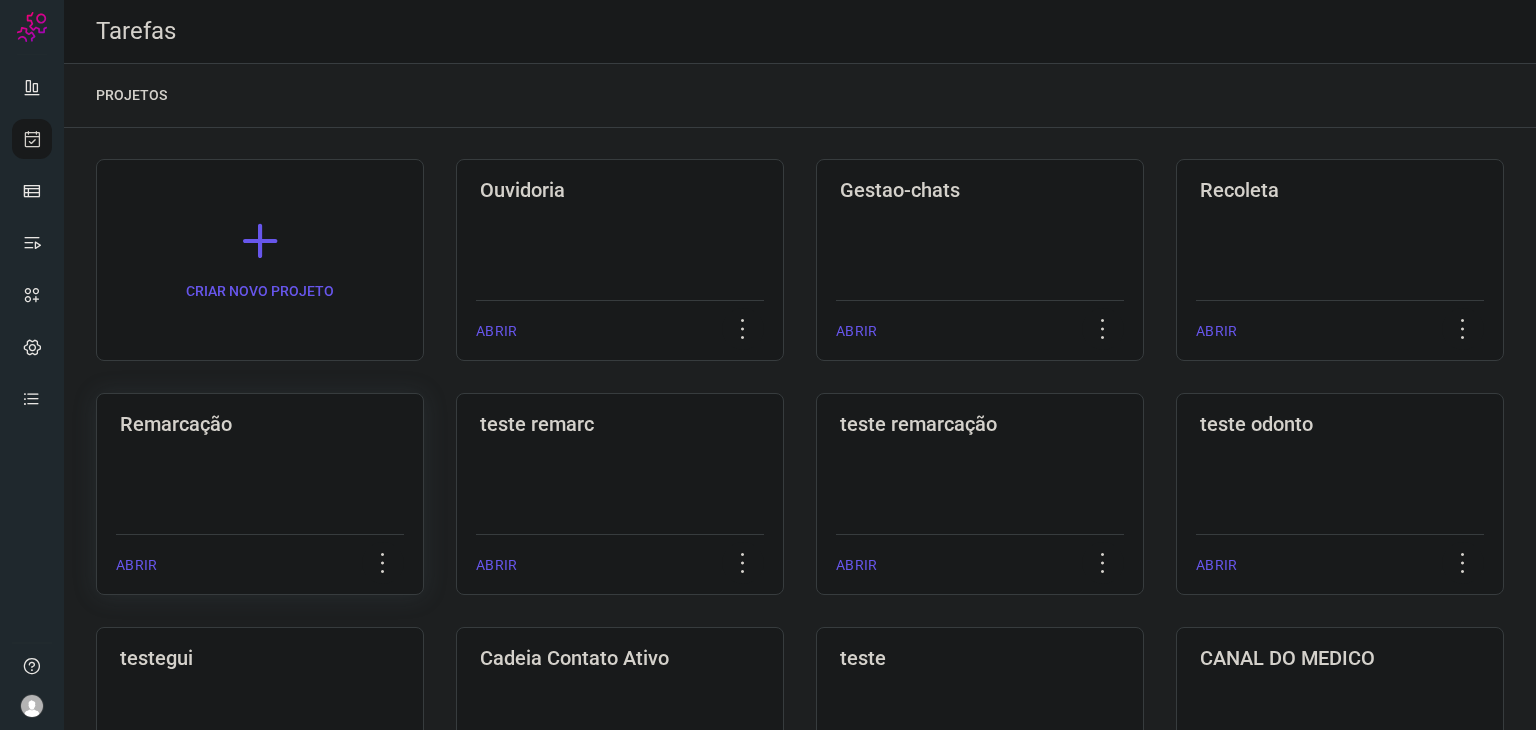 click on "Remarcação  ABRIR" 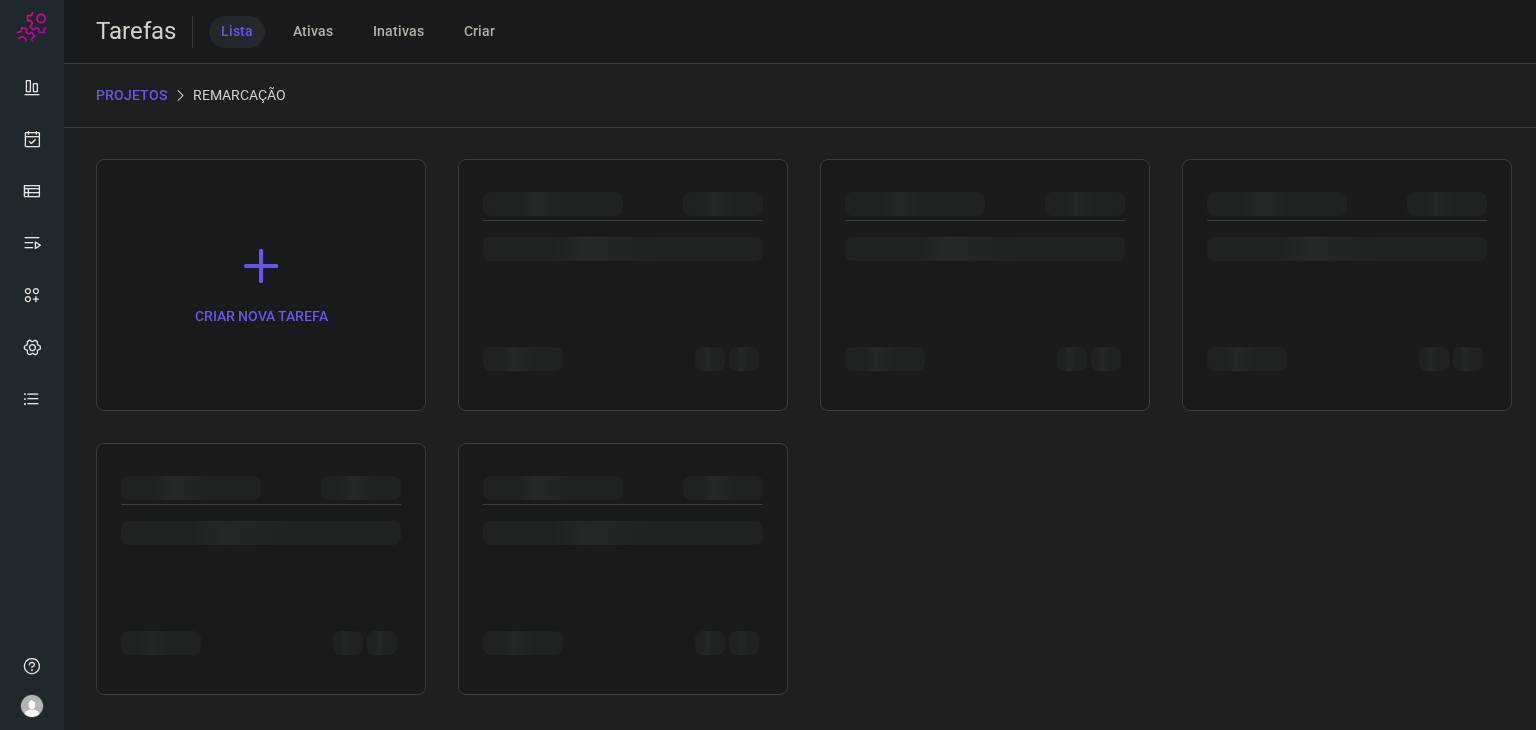 click 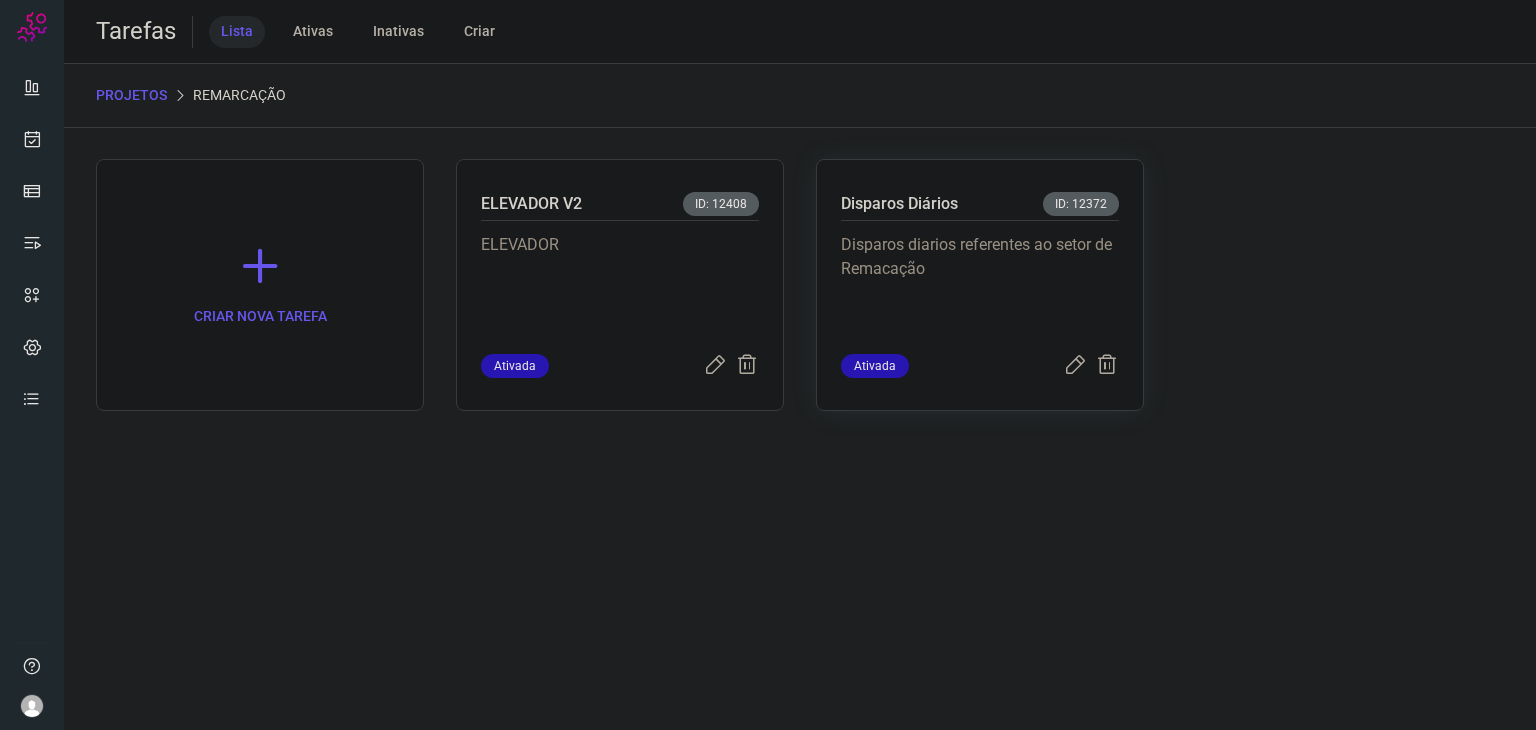 click on "Disparos diarios referentes ao setor de Remacação" at bounding box center [980, 283] 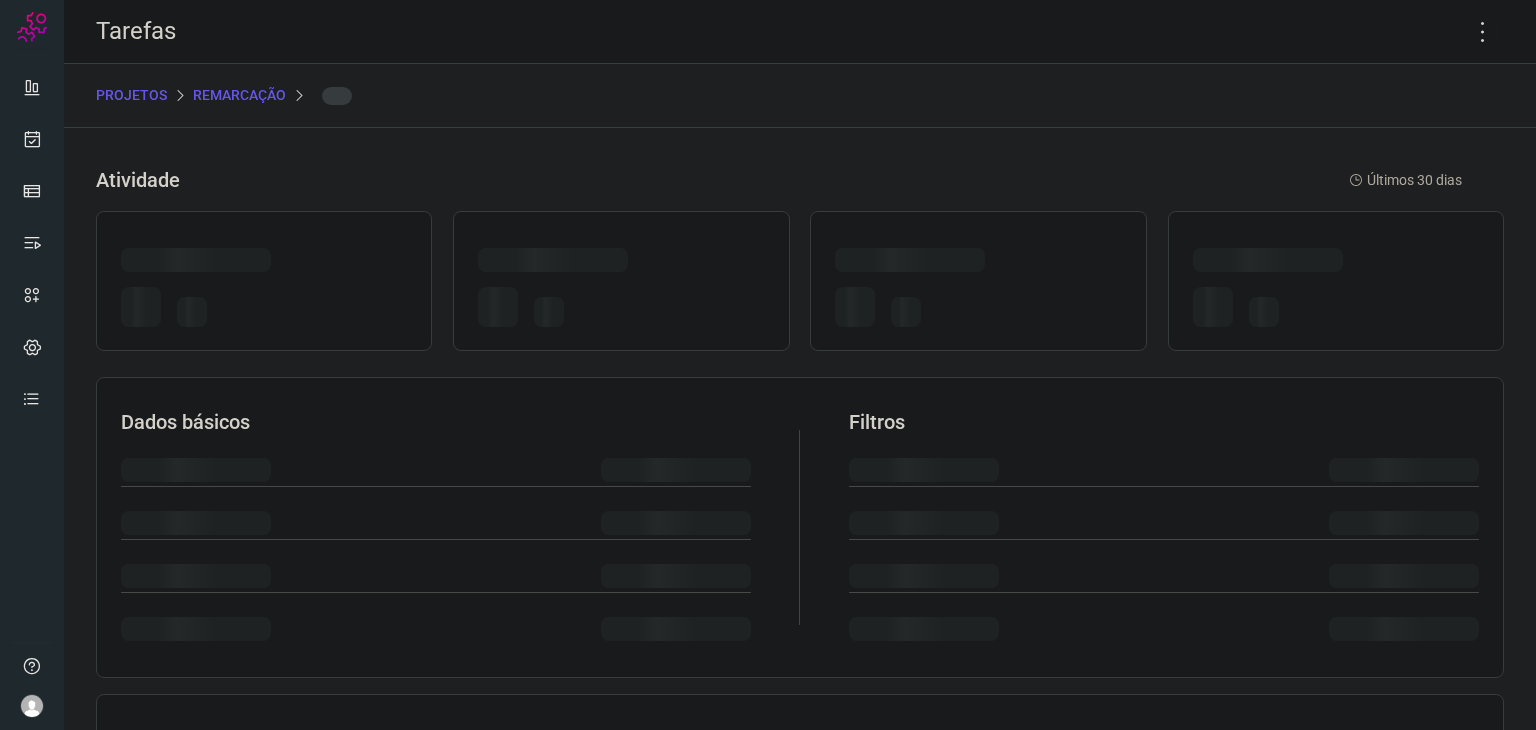 click at bounding box center (978, 310) 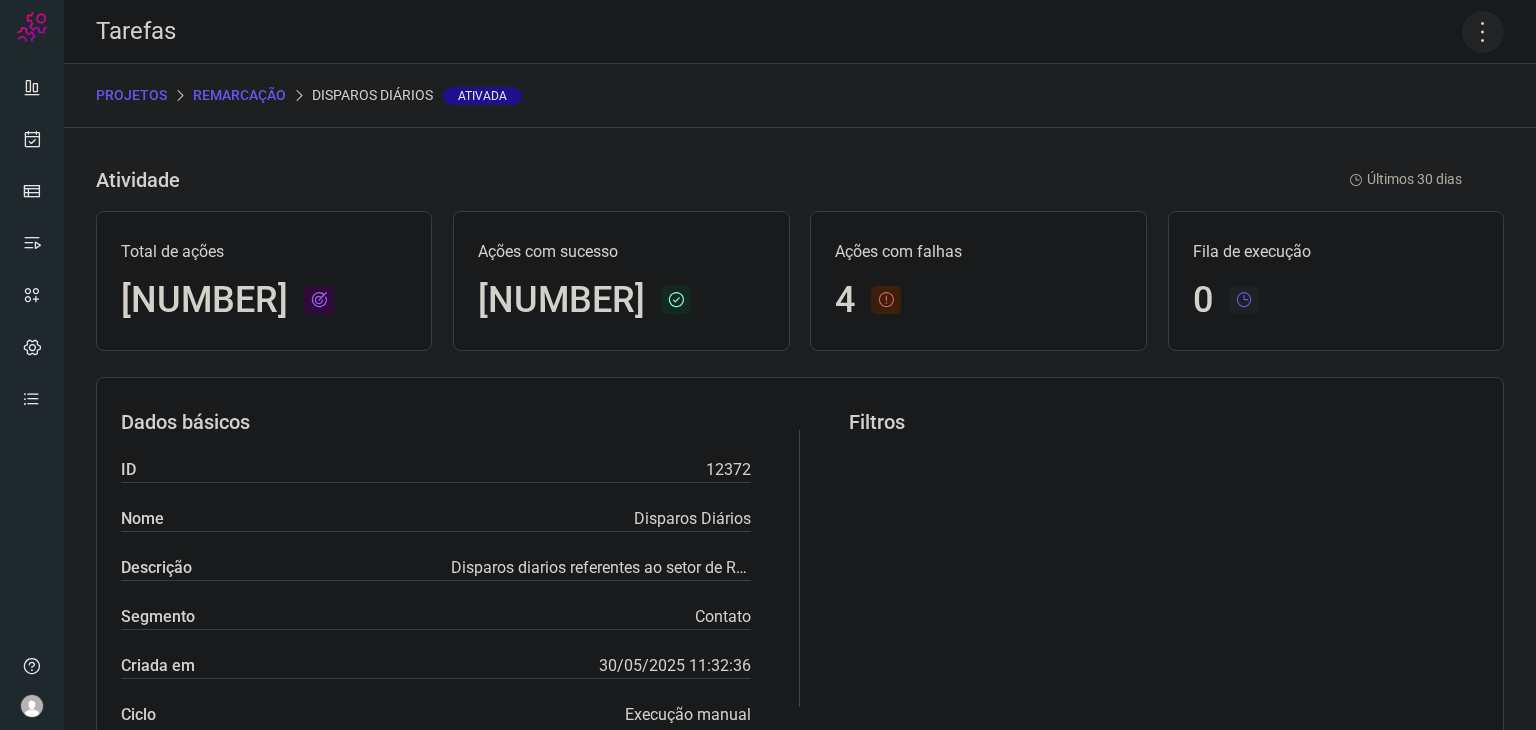 click 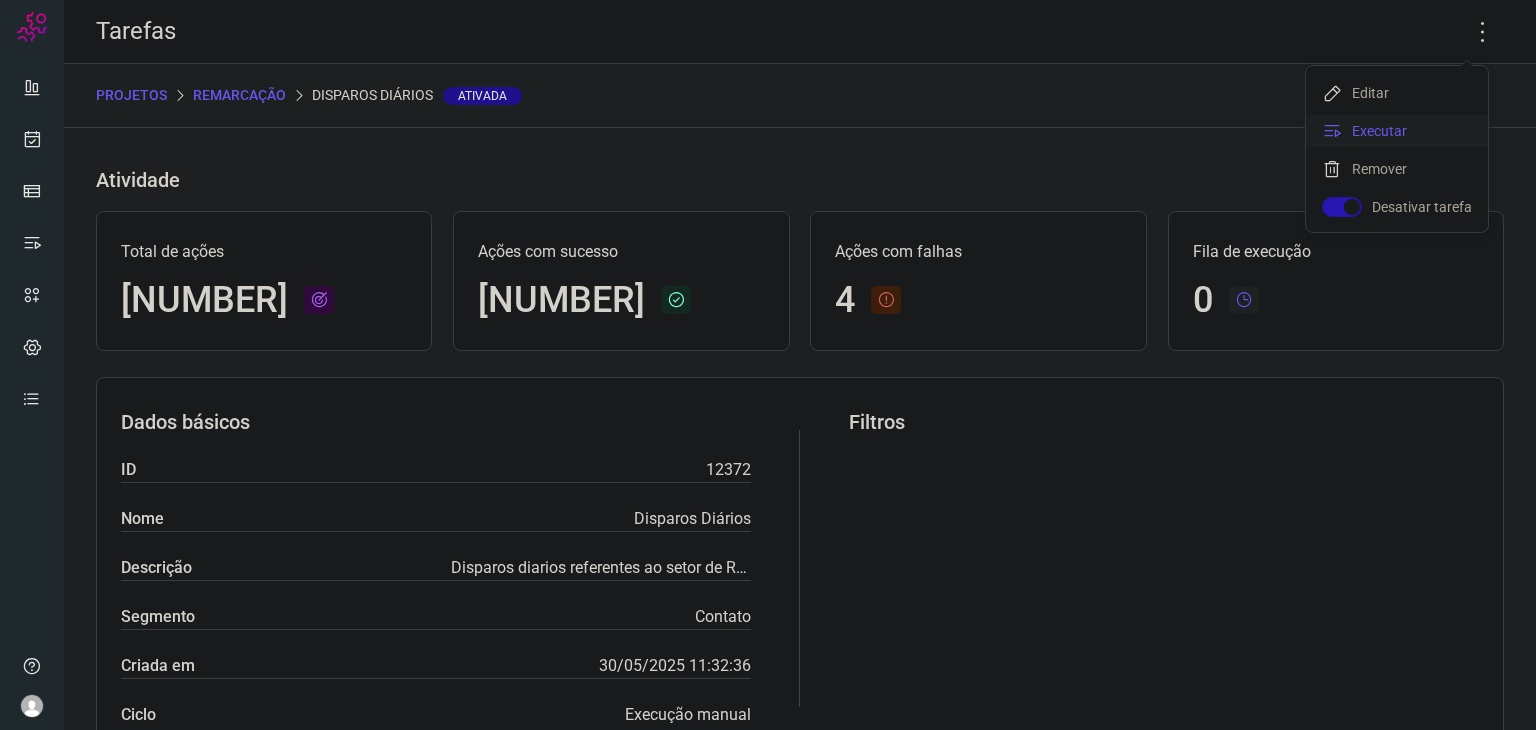 click on "Executar" 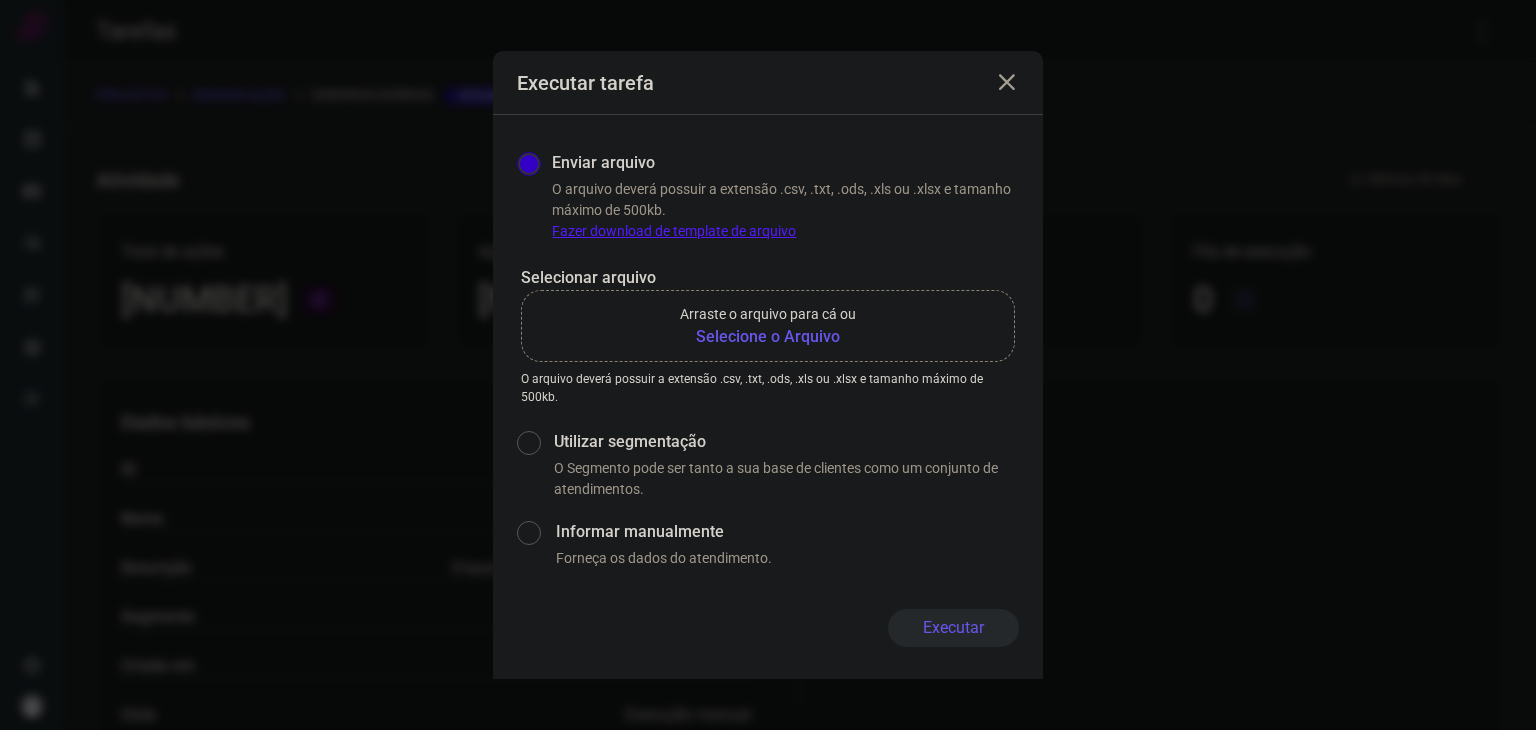 click on "Arraste o arquivo para cá ou Selecione o Arquivo" 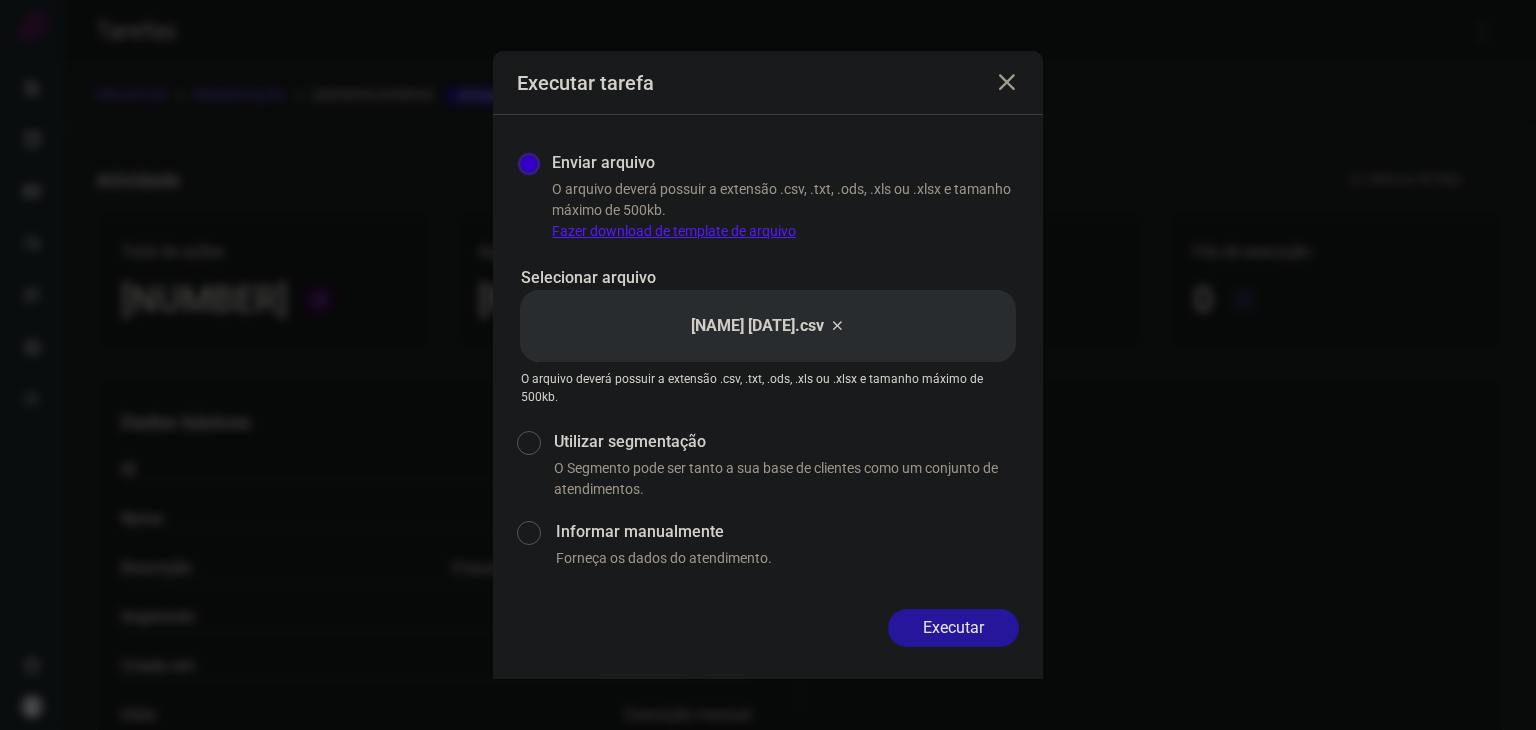 click on "Executar" at bounding box center [953, 628] 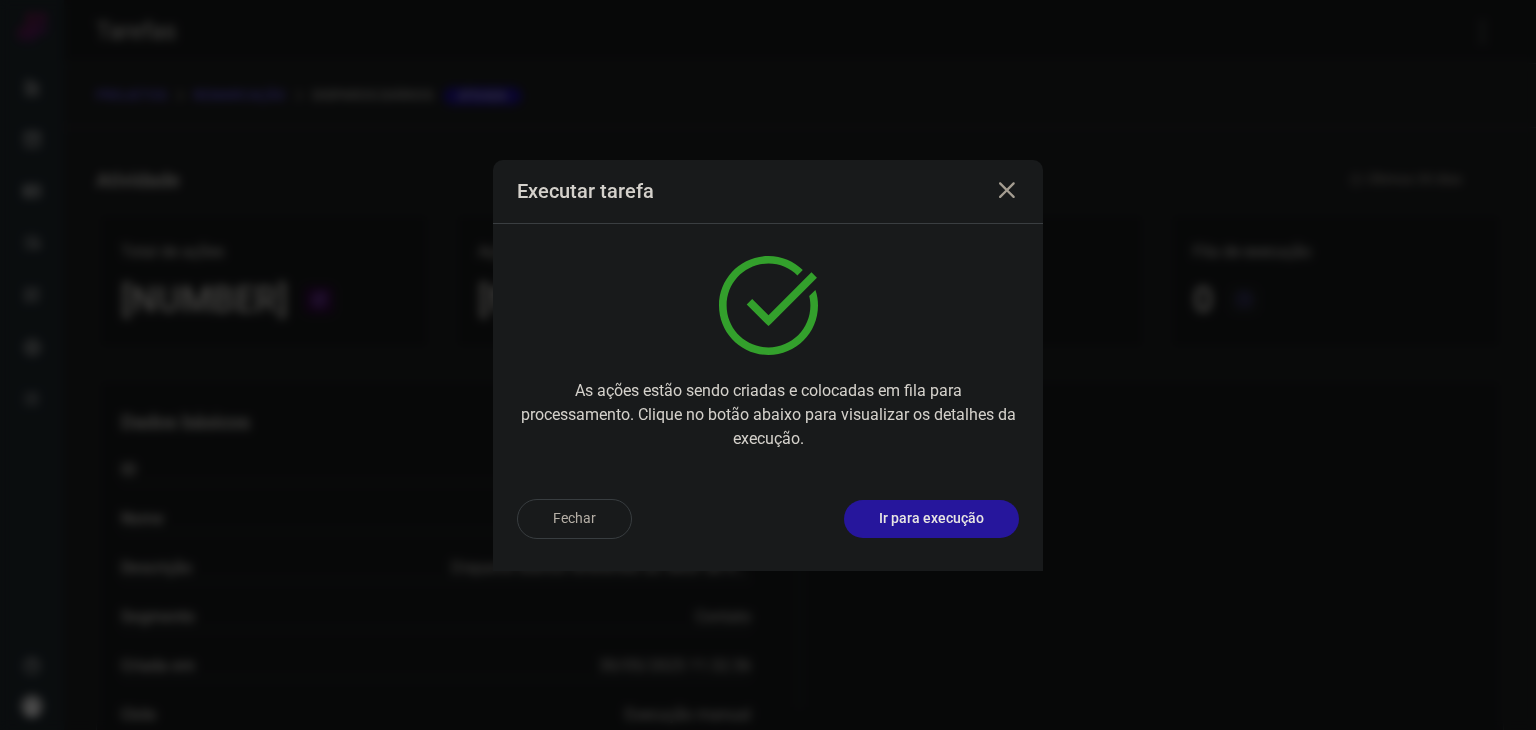 click on "Ir para execução" at bounding box center [931, 518] 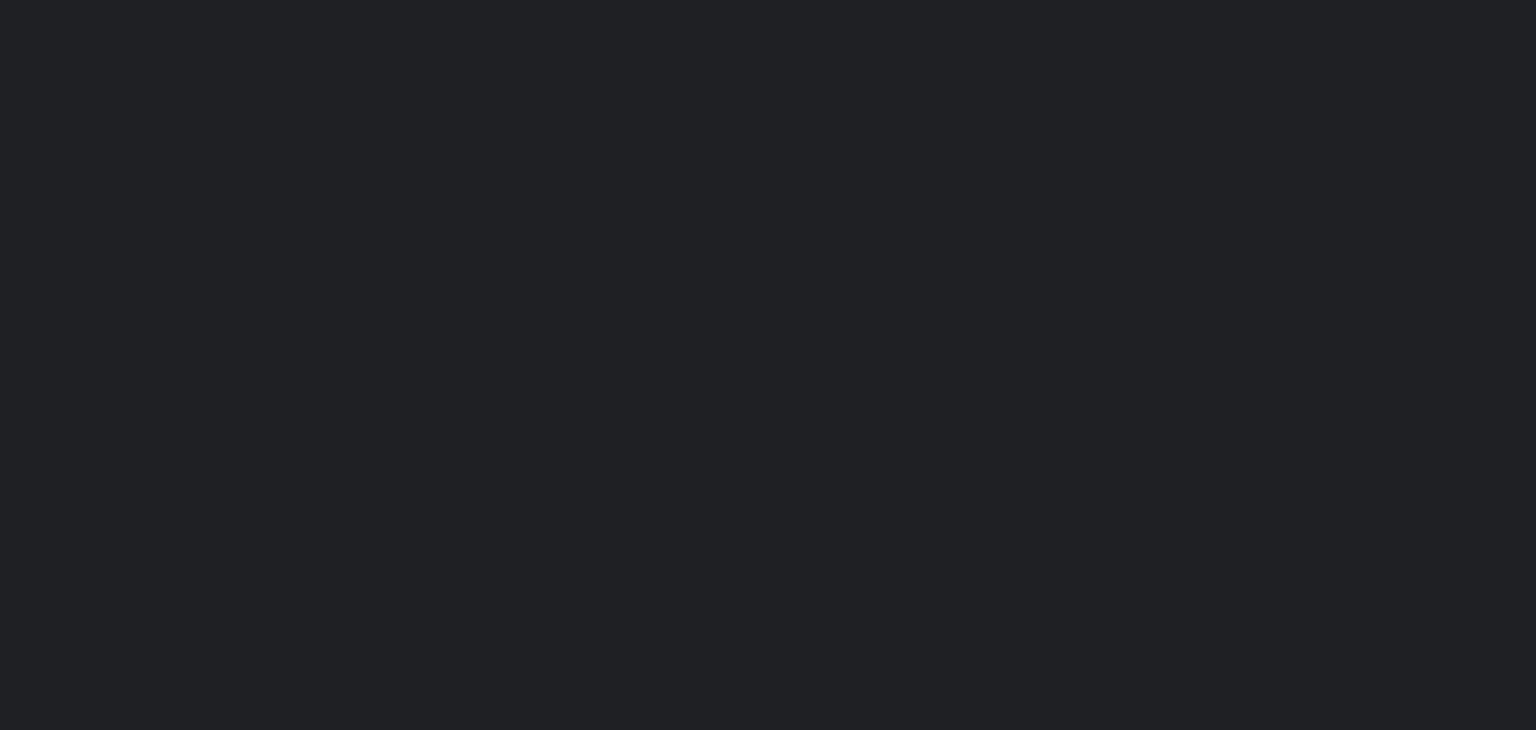 scroll, scrollTop: 0, scrollLeft: 0, axis: both 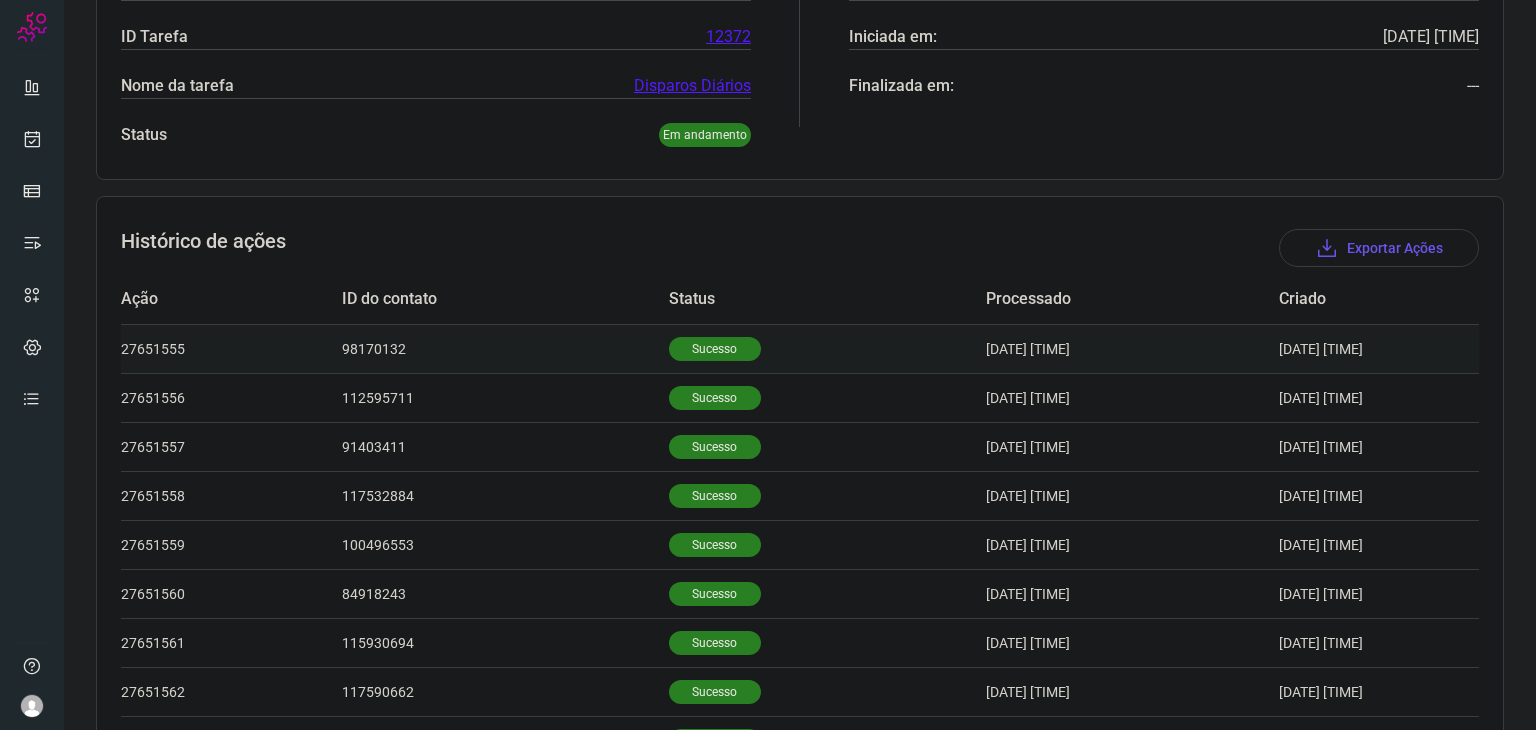 click on "Sucesso" at bounding box center [827, 348] 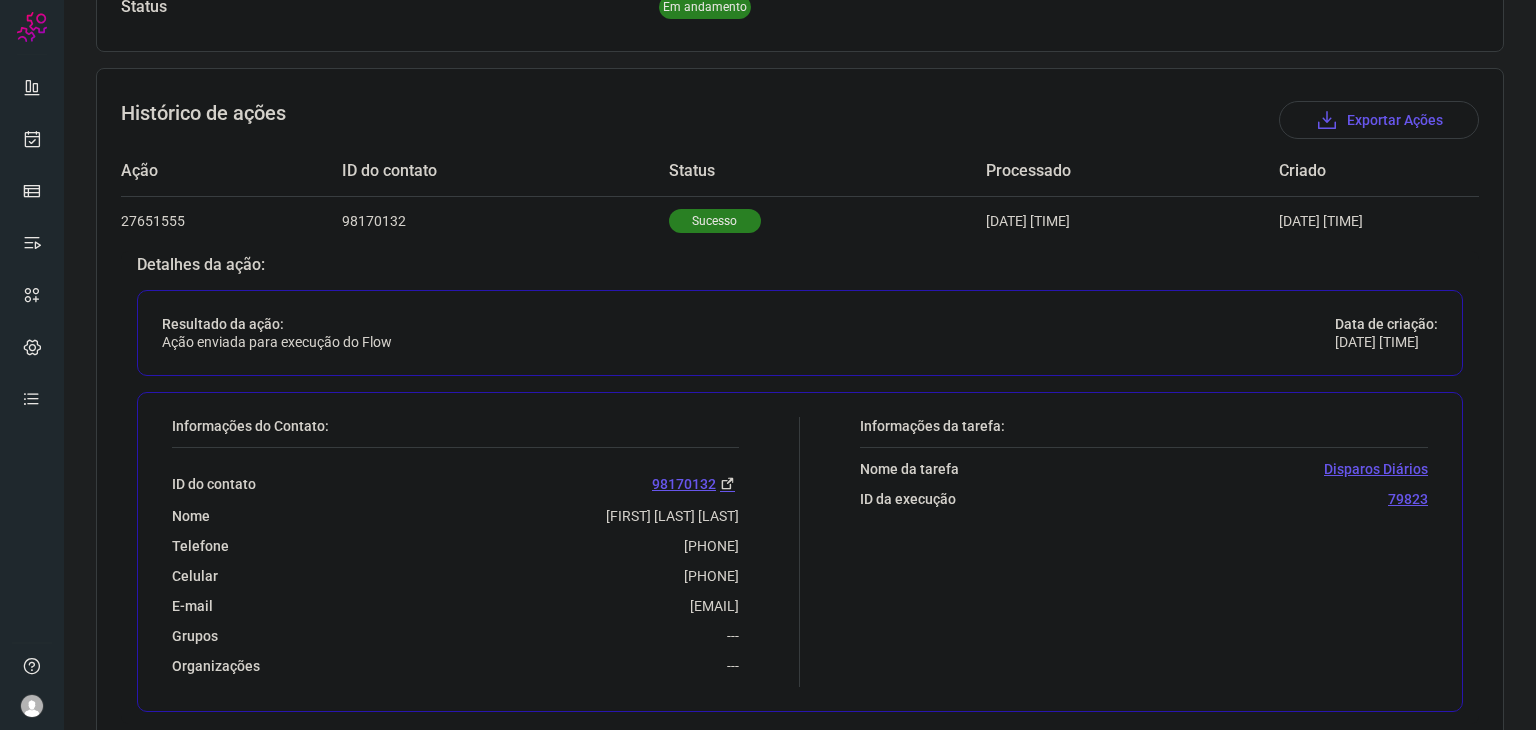 scroll, scrollTop: 600, scrollLeft: 0, axis: vertical 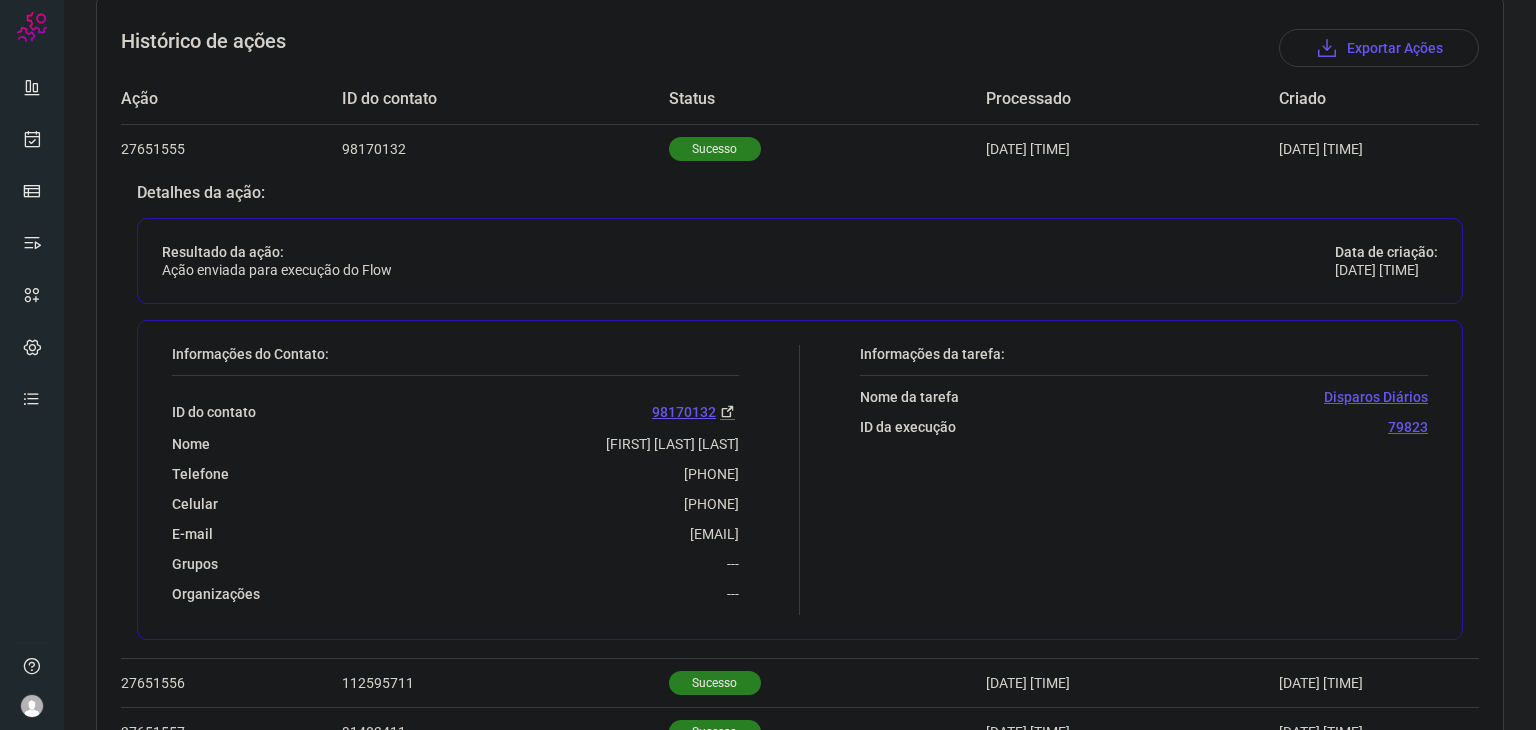 drag, startPoint x: 630, startPoint y: 477, endPoint x: 745, endPoint y: 462, distance: 115.97414 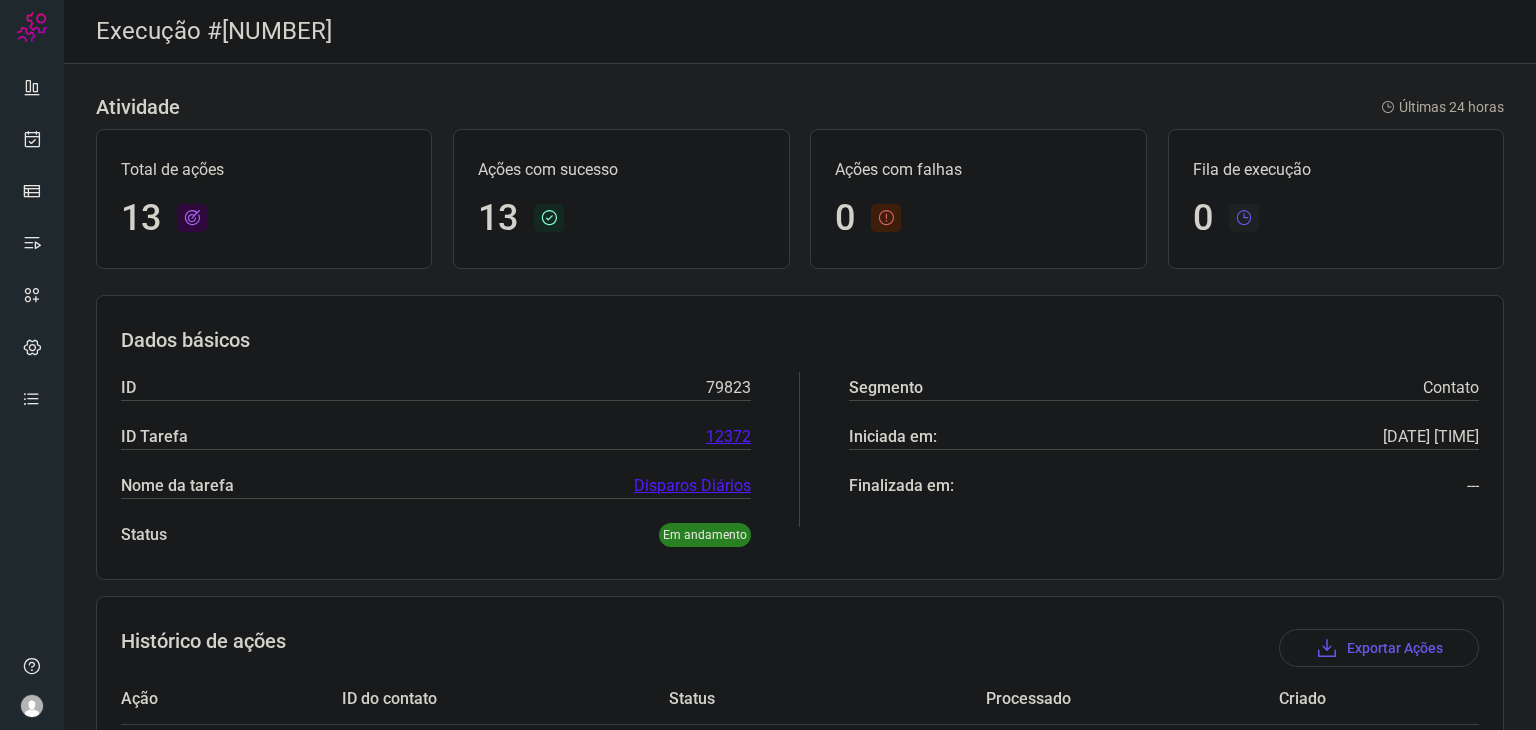 scroll, scrollTop: 0, scrollLeft: 0, axis: both 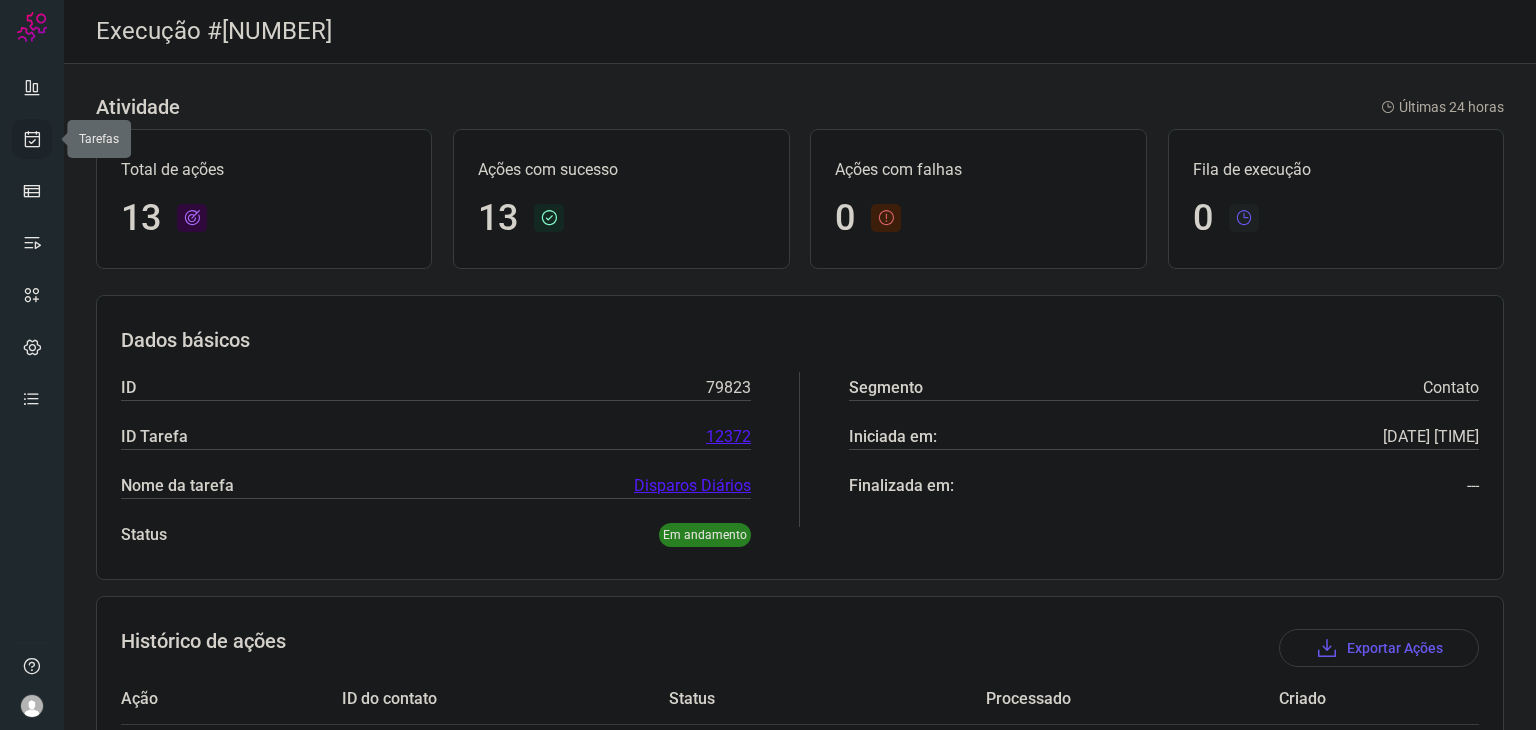 click at bounding box center [32, 139] 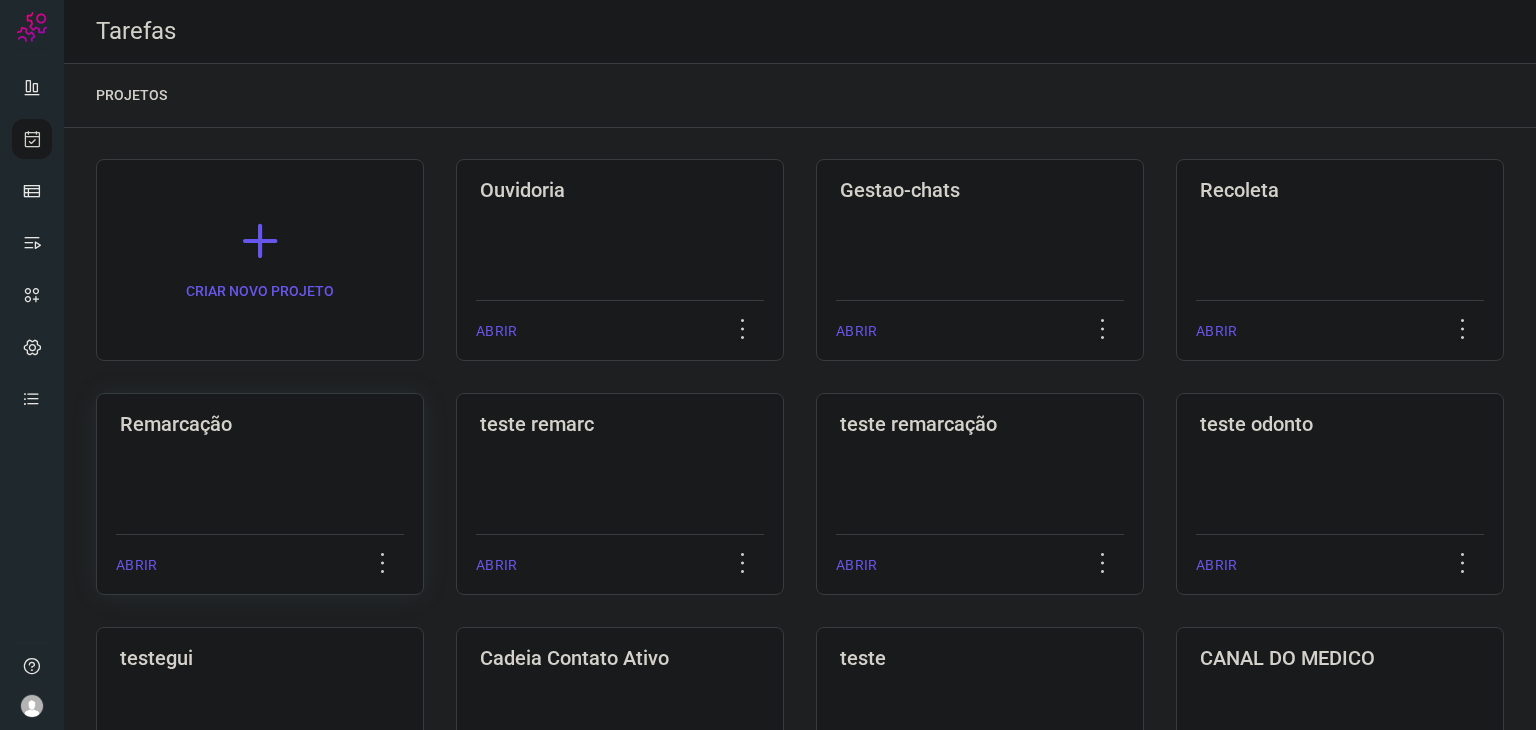 click on "Remarcação  ABRIR" 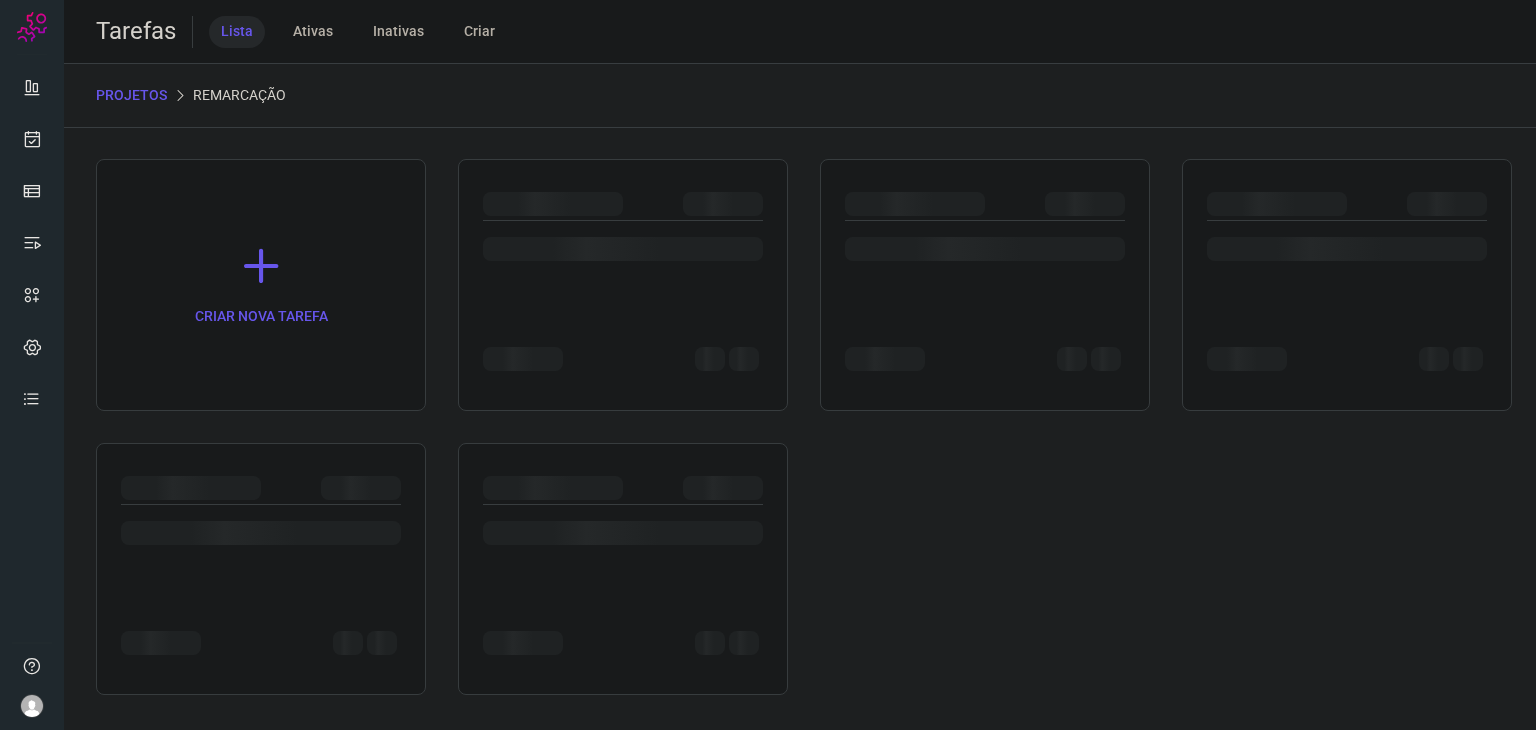 click 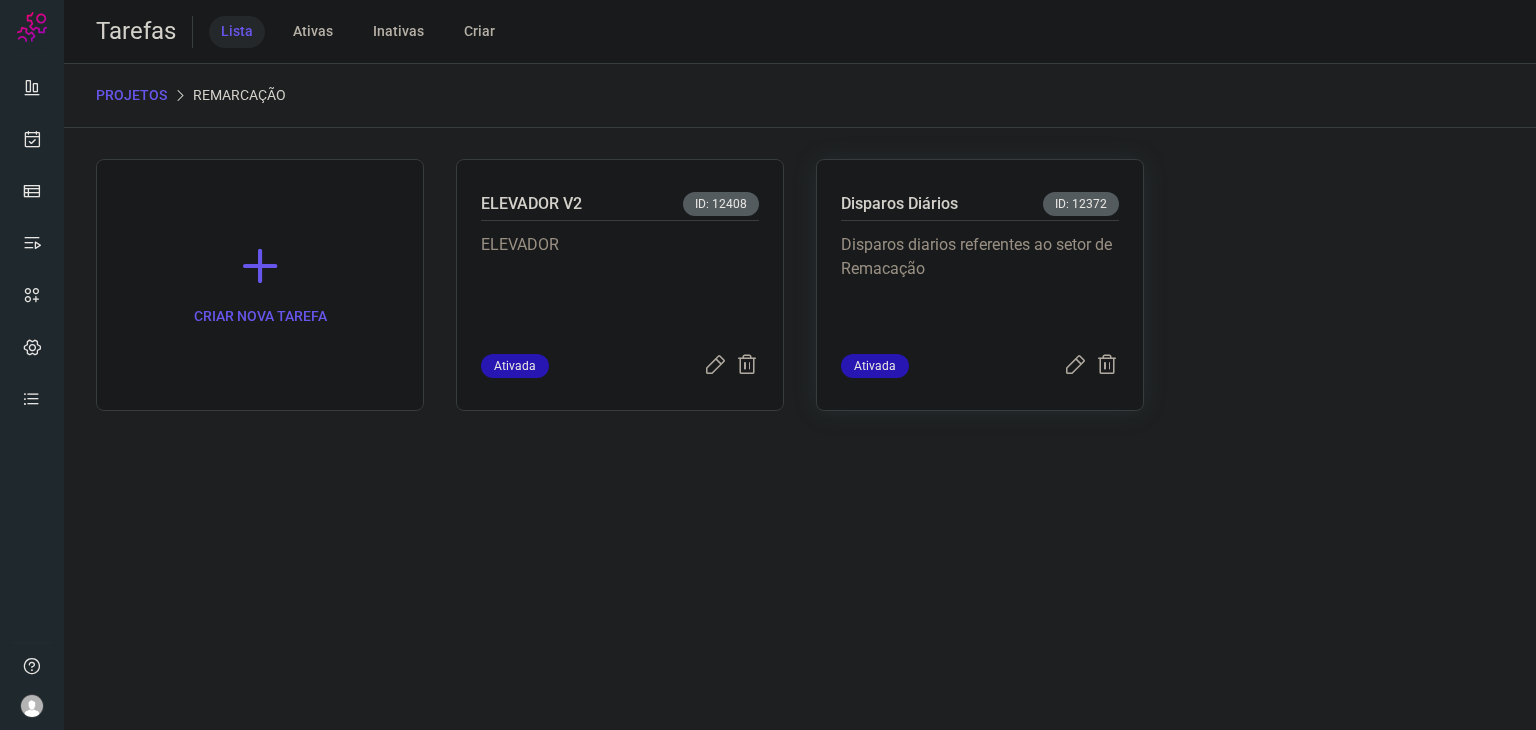 click on "Disparos diarios referentes ao setor de Remacação" at bounding box center [980, 283] 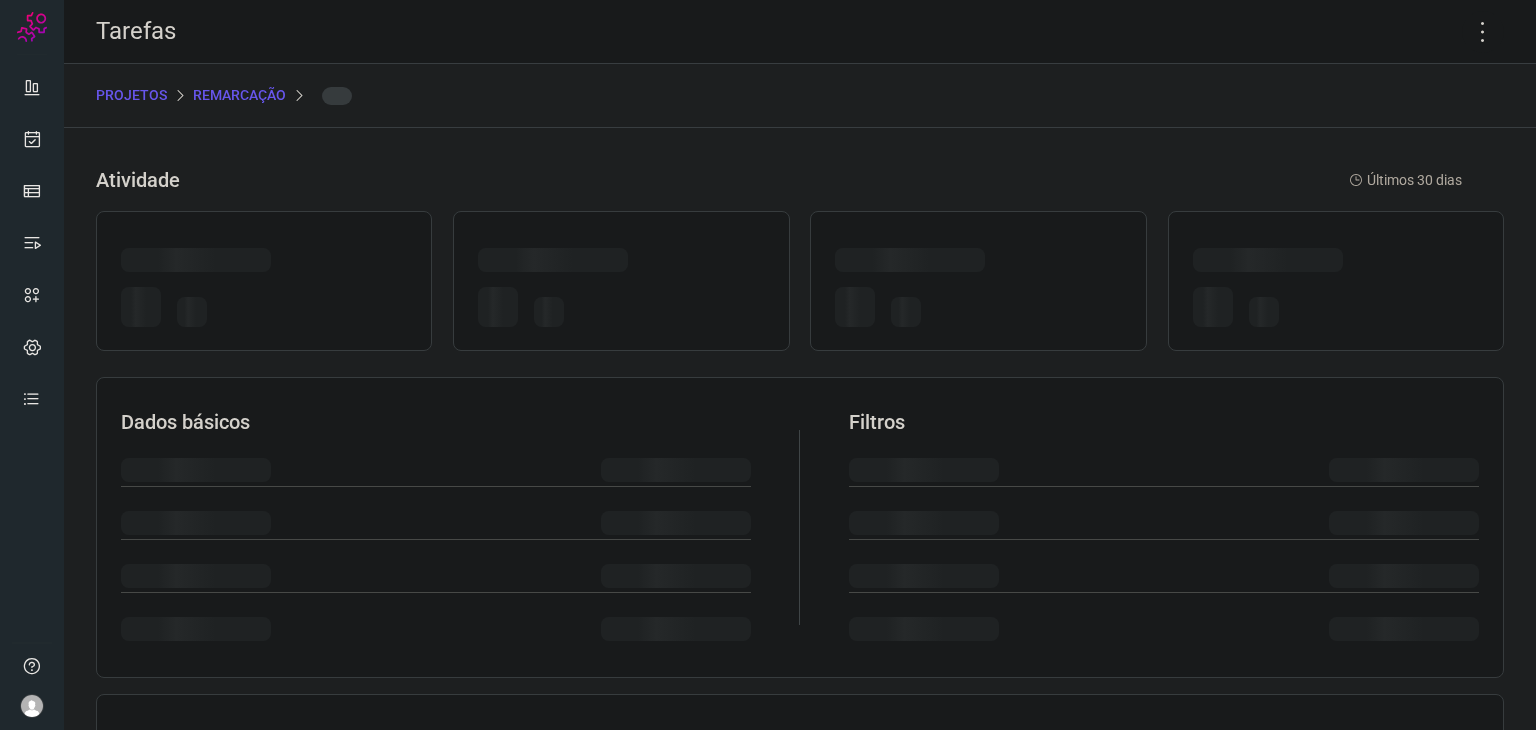 click at bounding box center (978, 310) 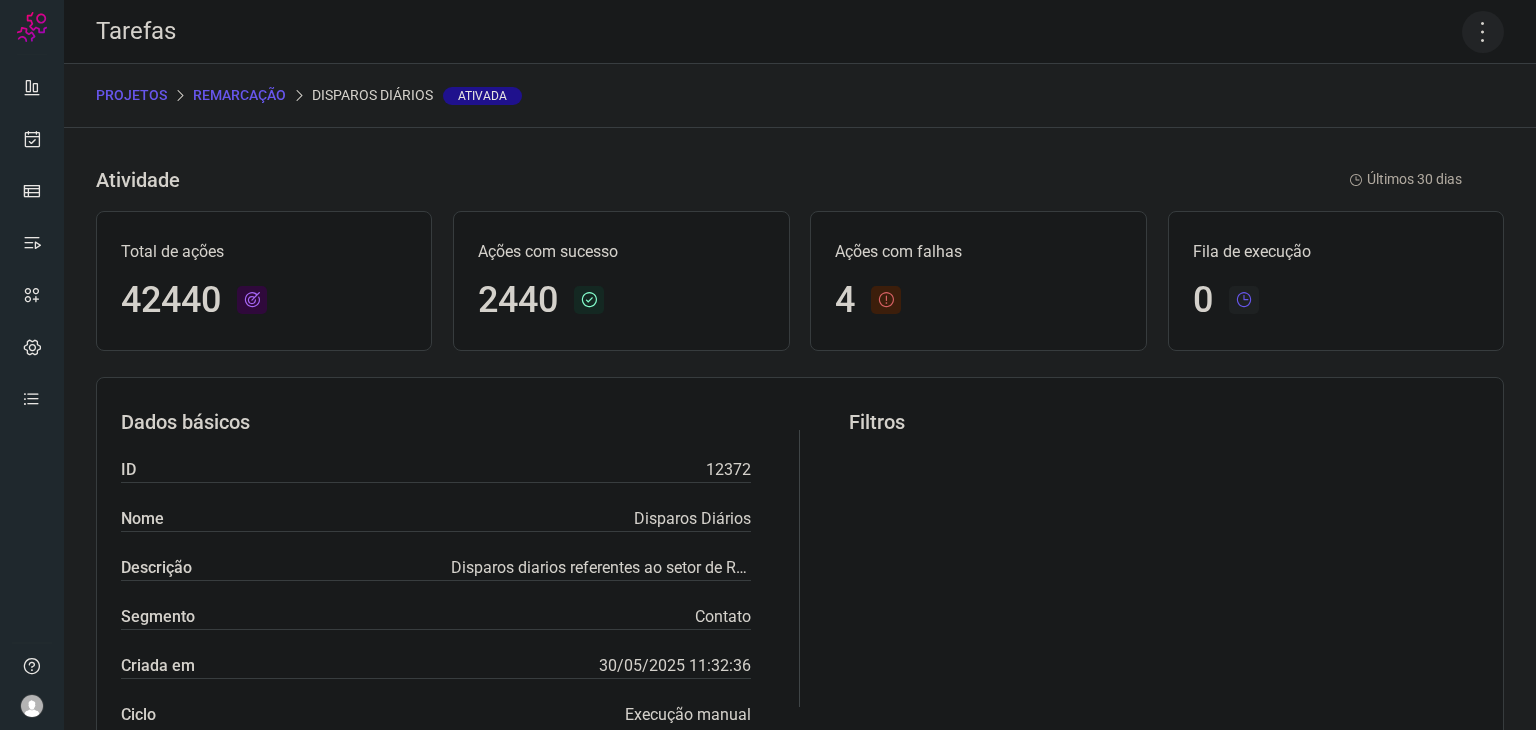 drag, startPoint x: 1448, startPoint y: 16, endPoint x: 1462, endPoint y: 16, distance: 14 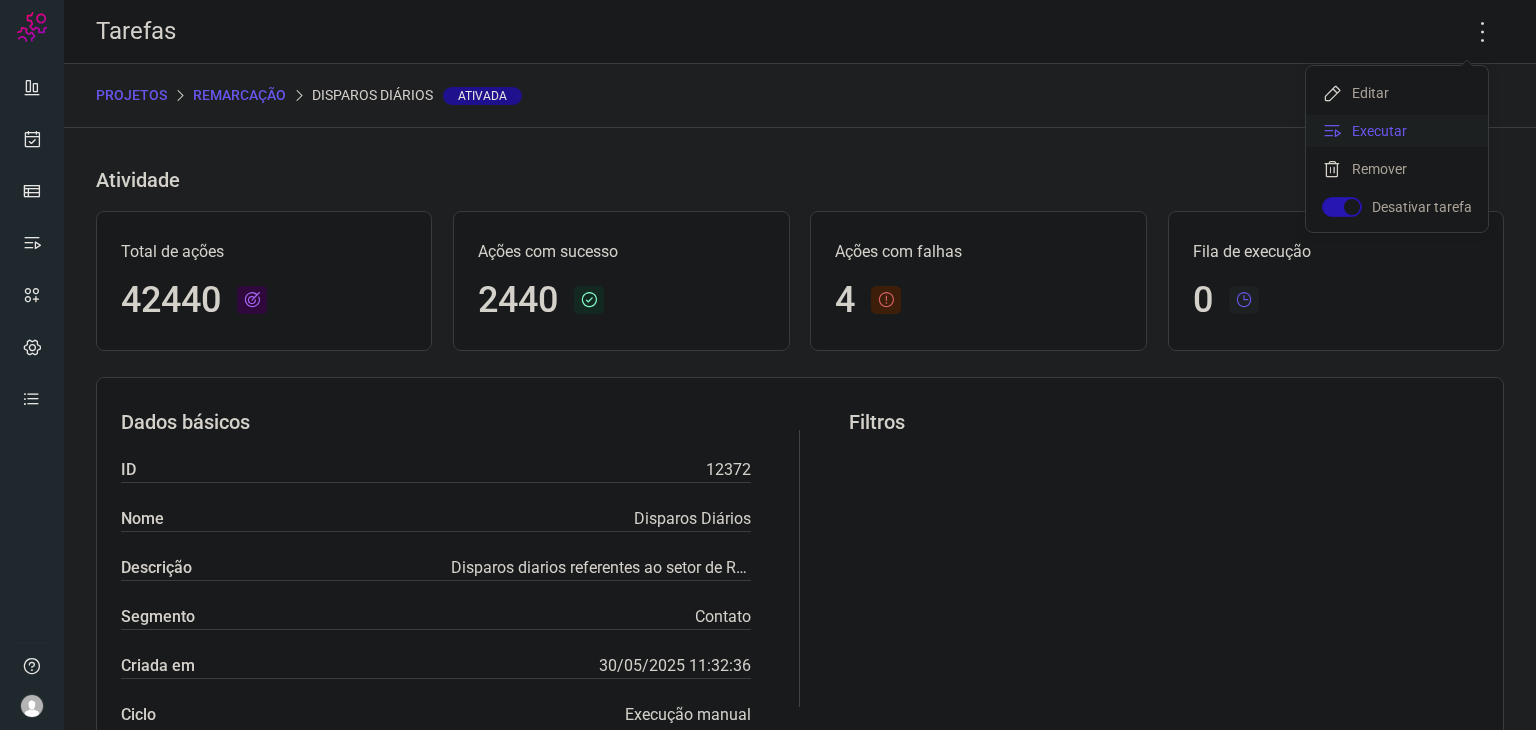 click on "Executar" 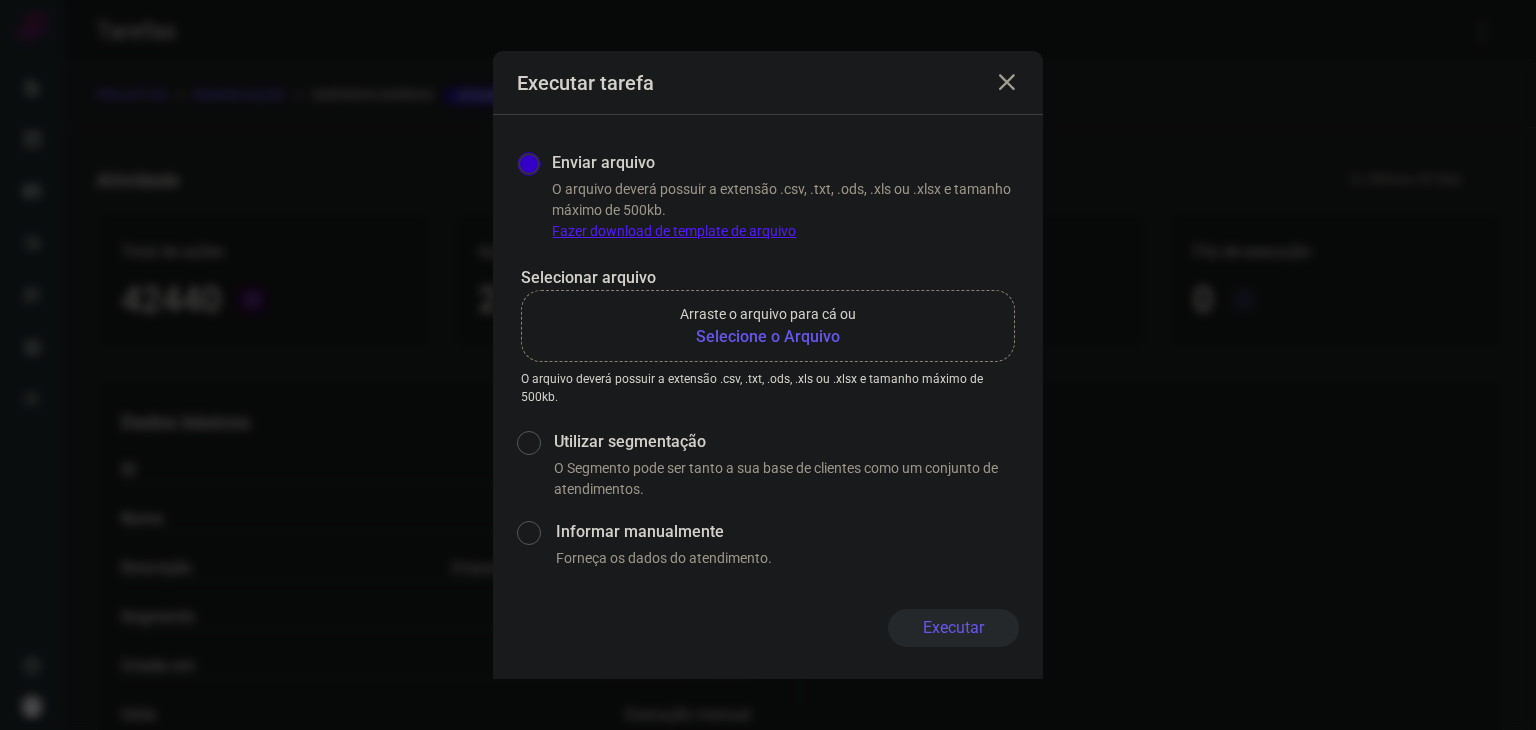 click on "Selecione o Arquivo" at bounding box center (768, 337) 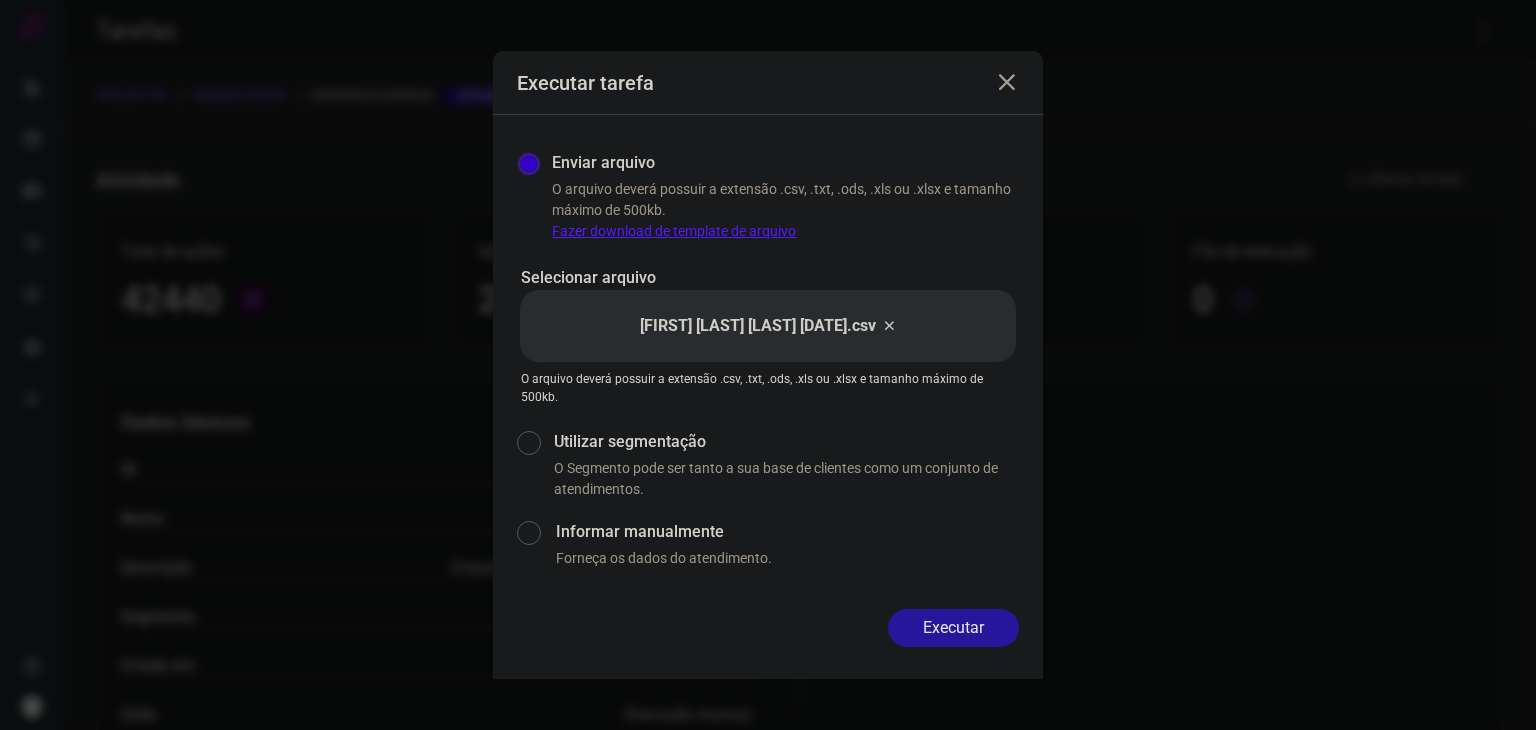click on "Executar" at bounding box center (953, 628) 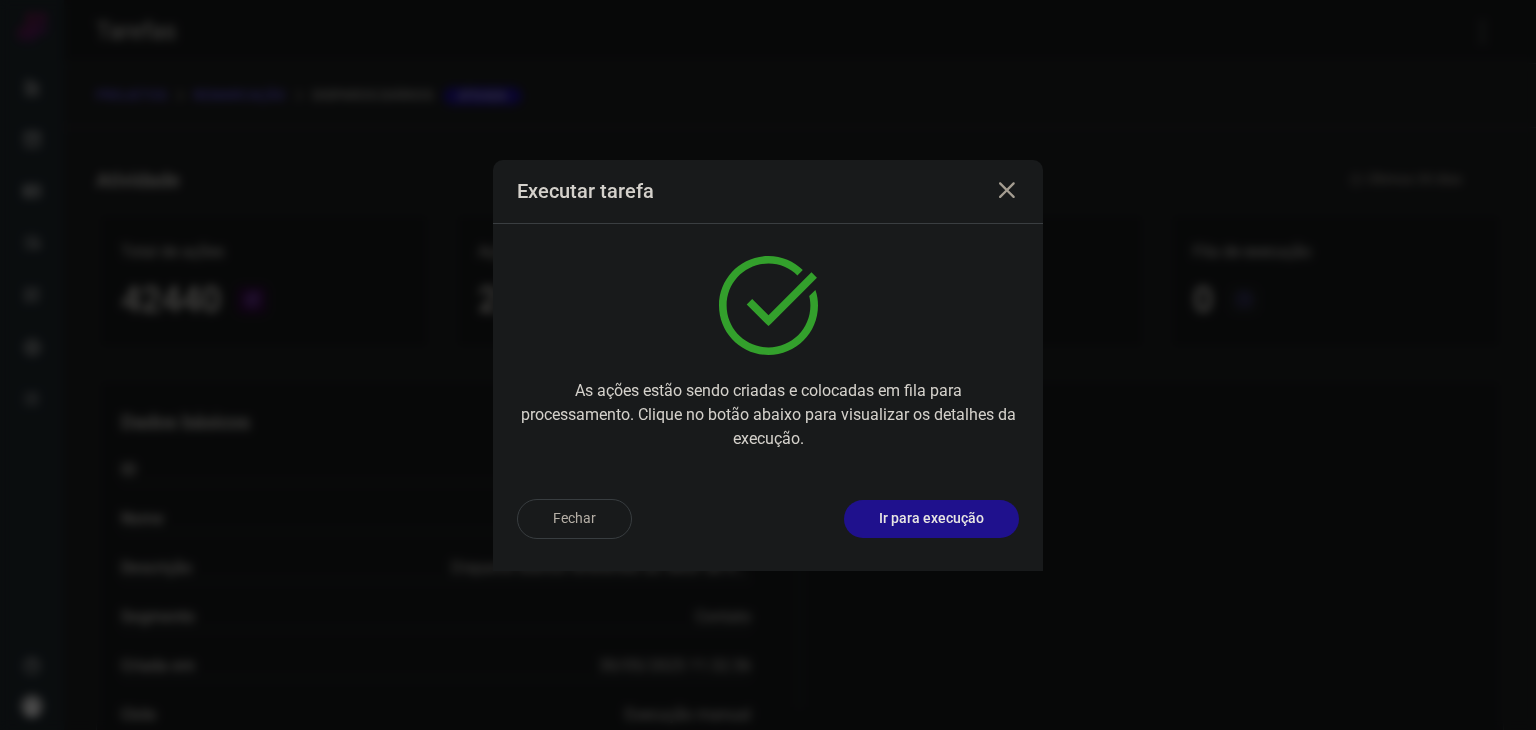 click on "Fechar  Ir para execução" at bounding box center (768, 527) 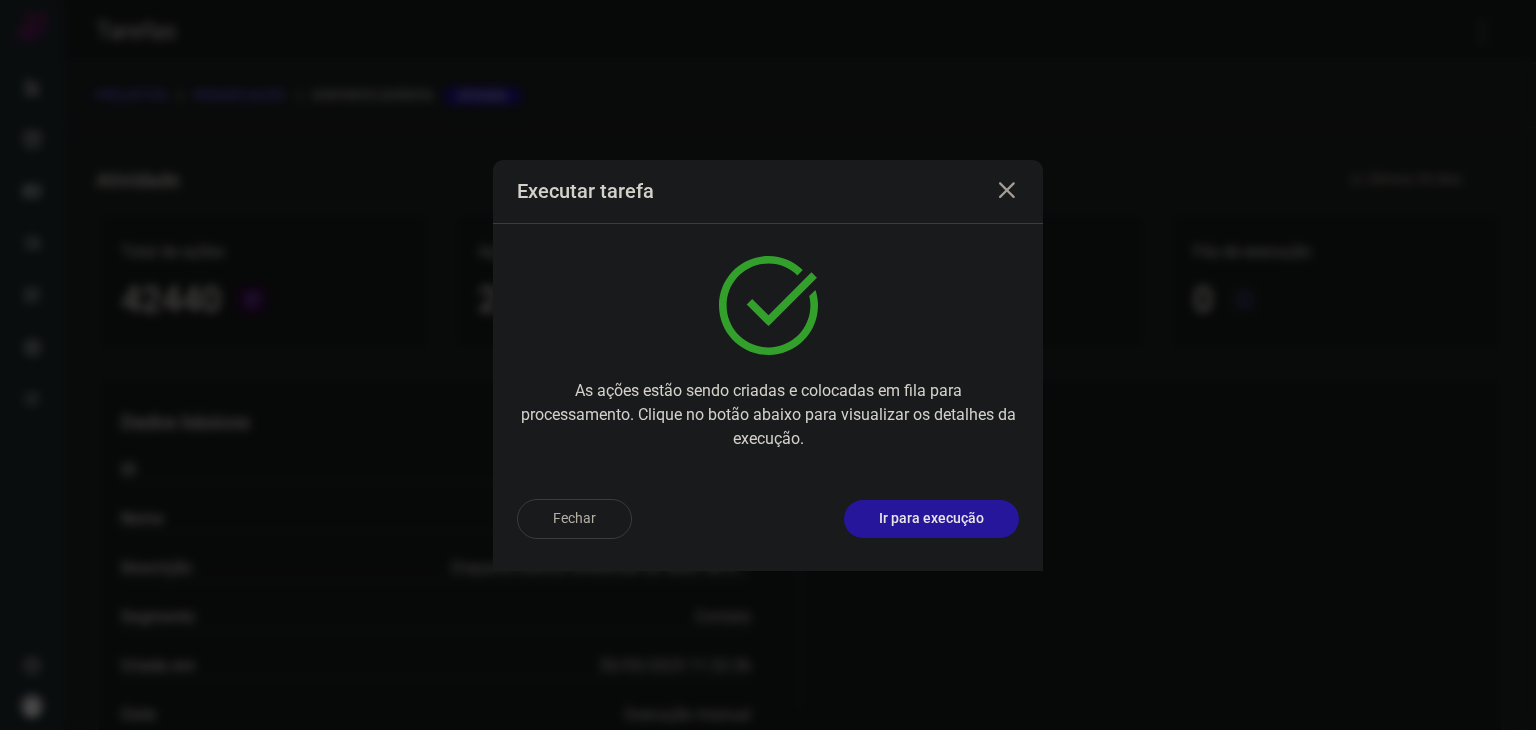 click on "Ir para execução" at bounding box center [931, 519] 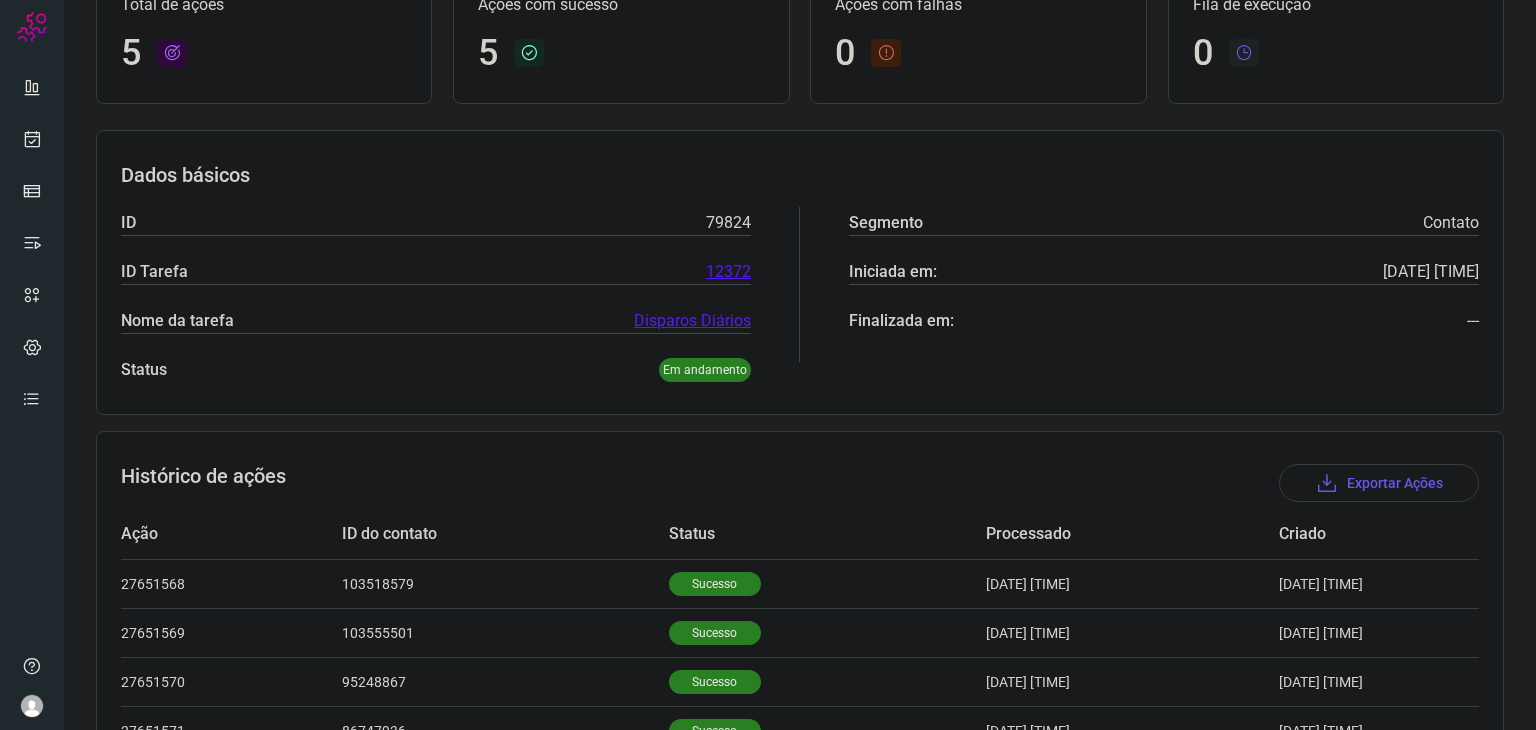 scroll, scrollTop: 339, scrollLeft: 0, axis: vertical 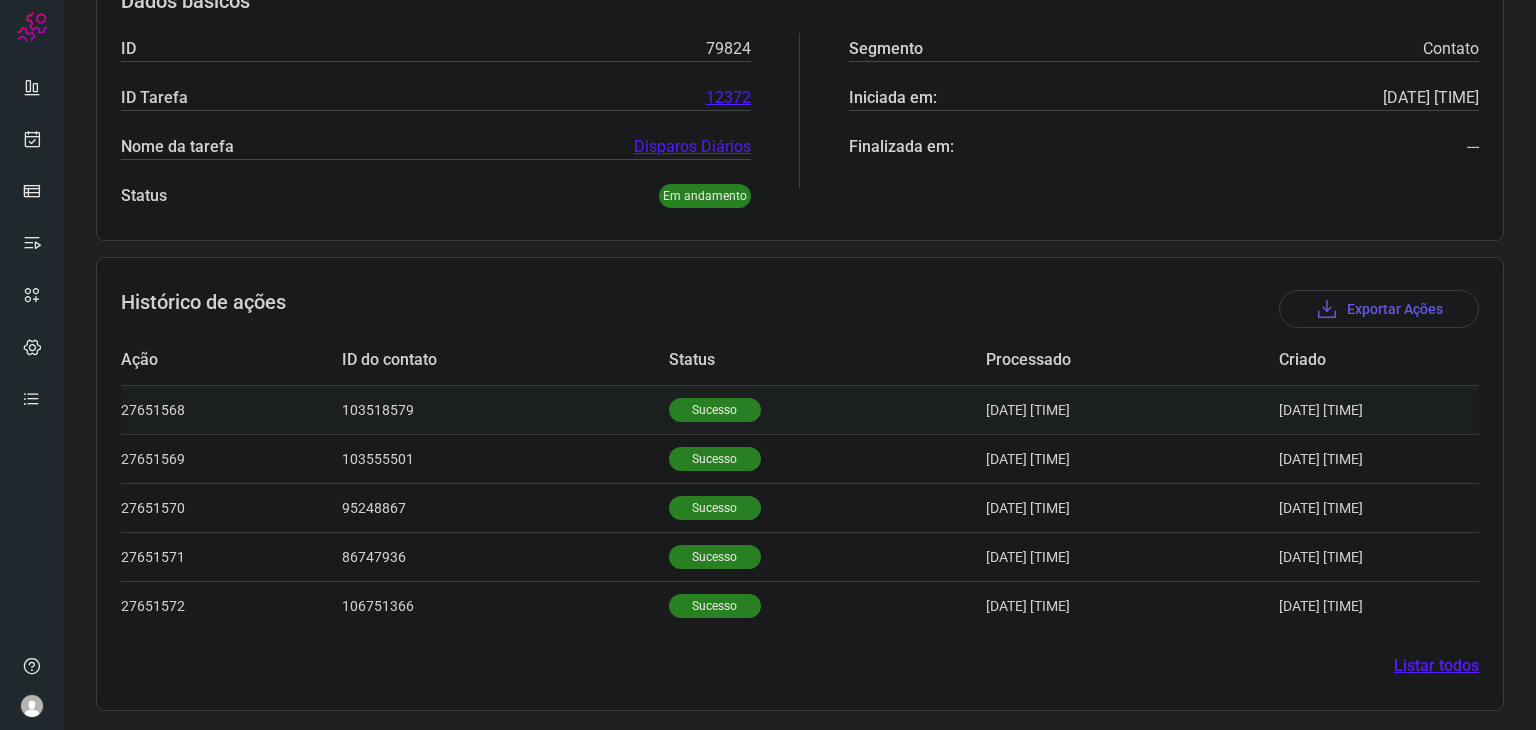 click on "Sucesso" at bounding box center (715, 410) 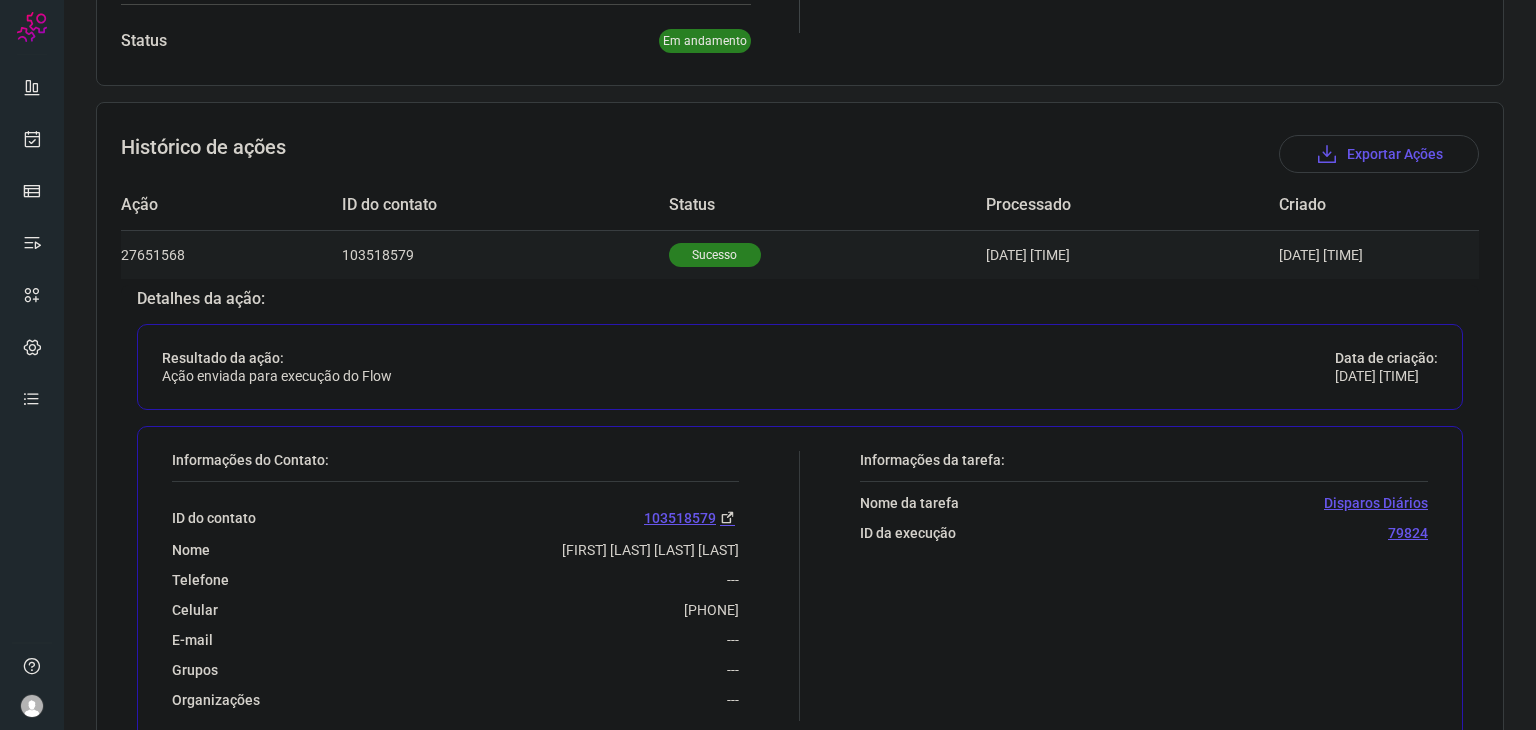 scroll, scrollTop: 639, scrollLeft: 0, axis: vertical 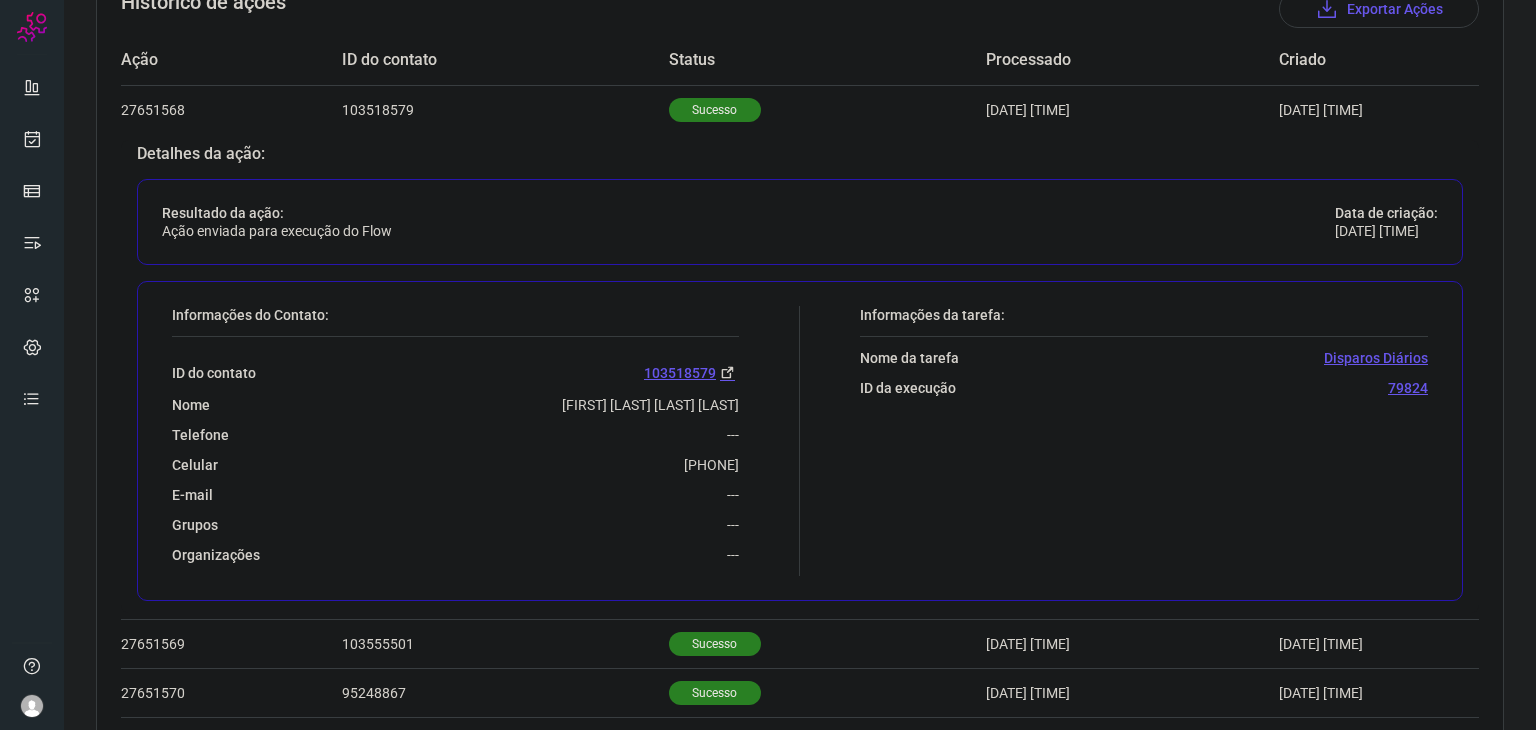 drag, startPoint x: 695, startPoint y: 446, endPoint x: 776, endPoint y: 452, distance: 81.22192 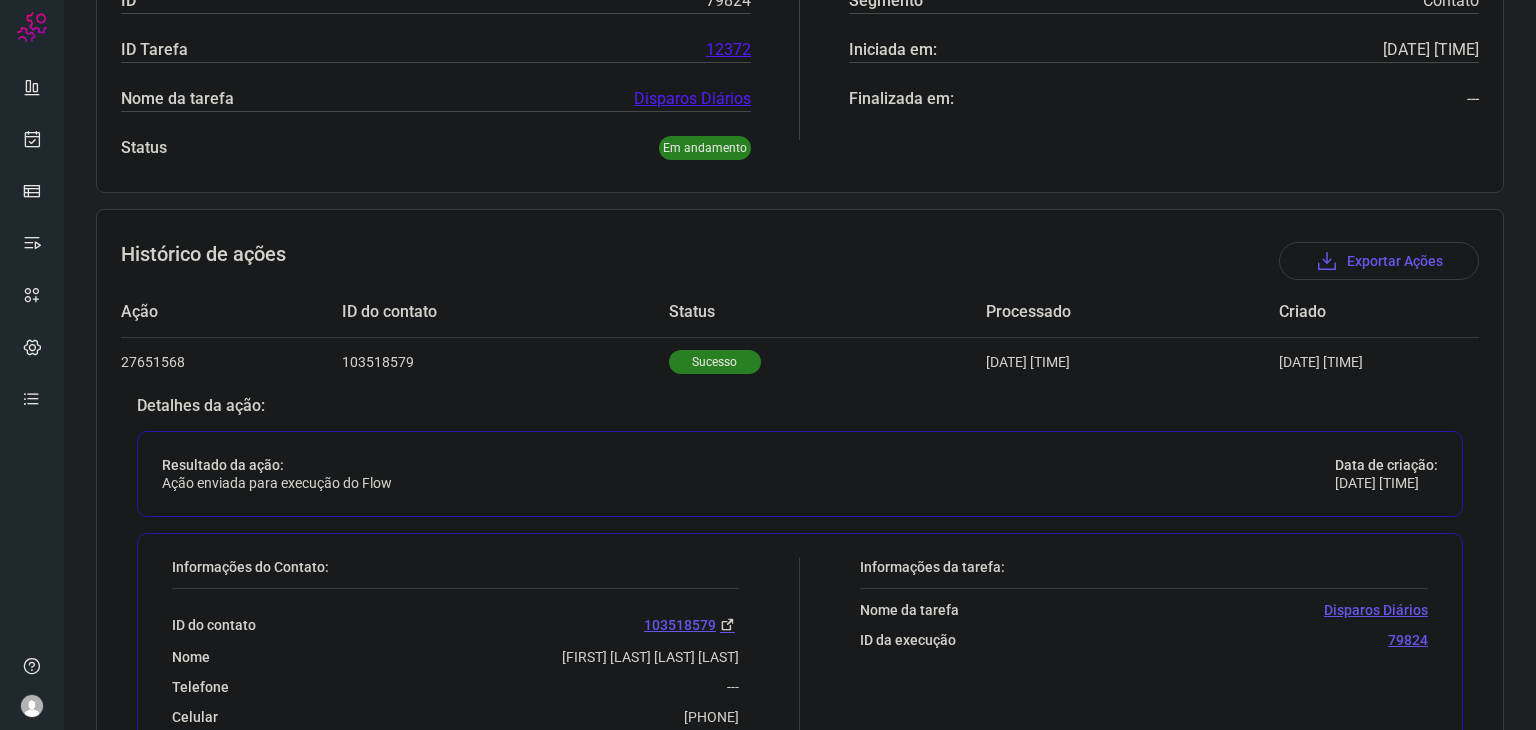 scroll, scrollTop: 239, scrollLeft: 0, axis: vertical 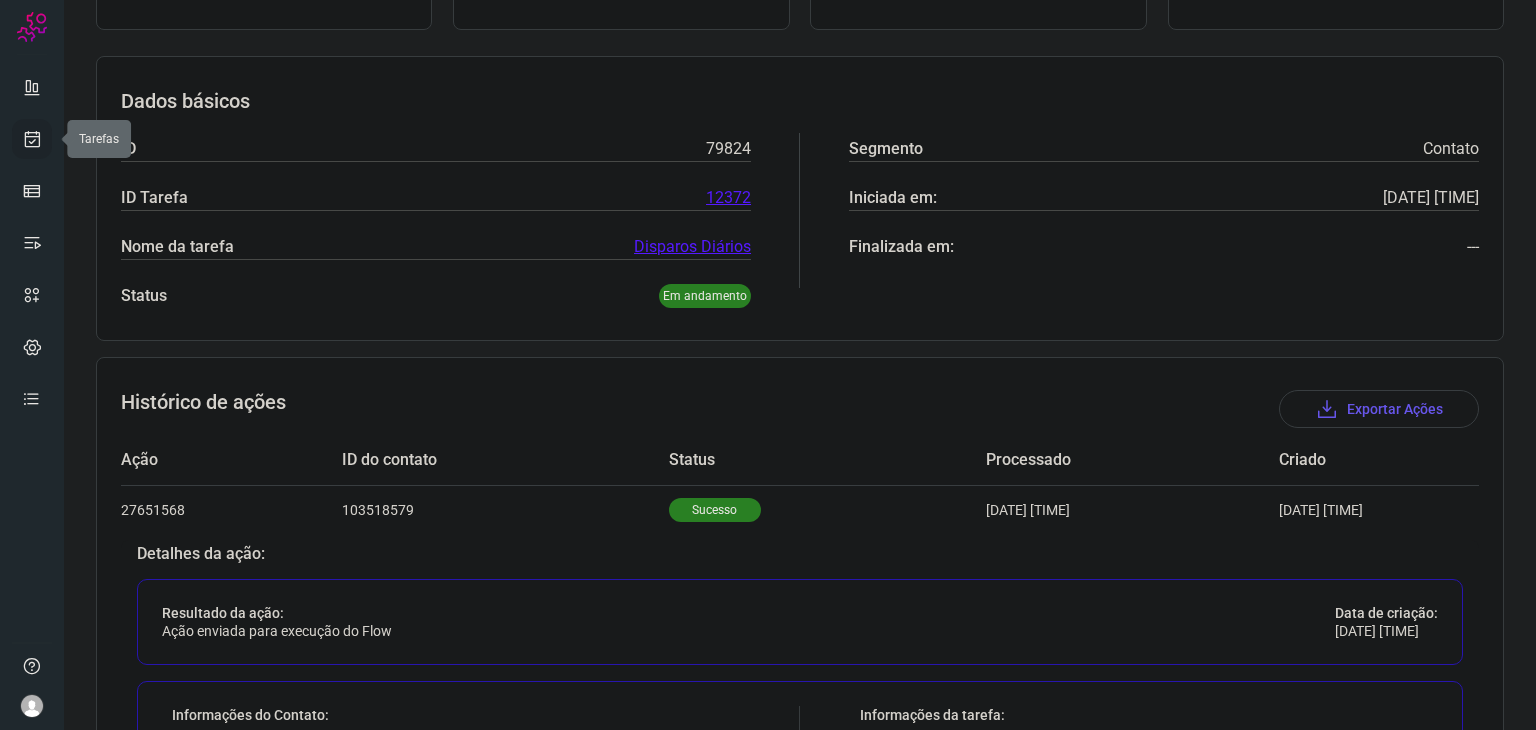 click at bounding box center [32, 139] 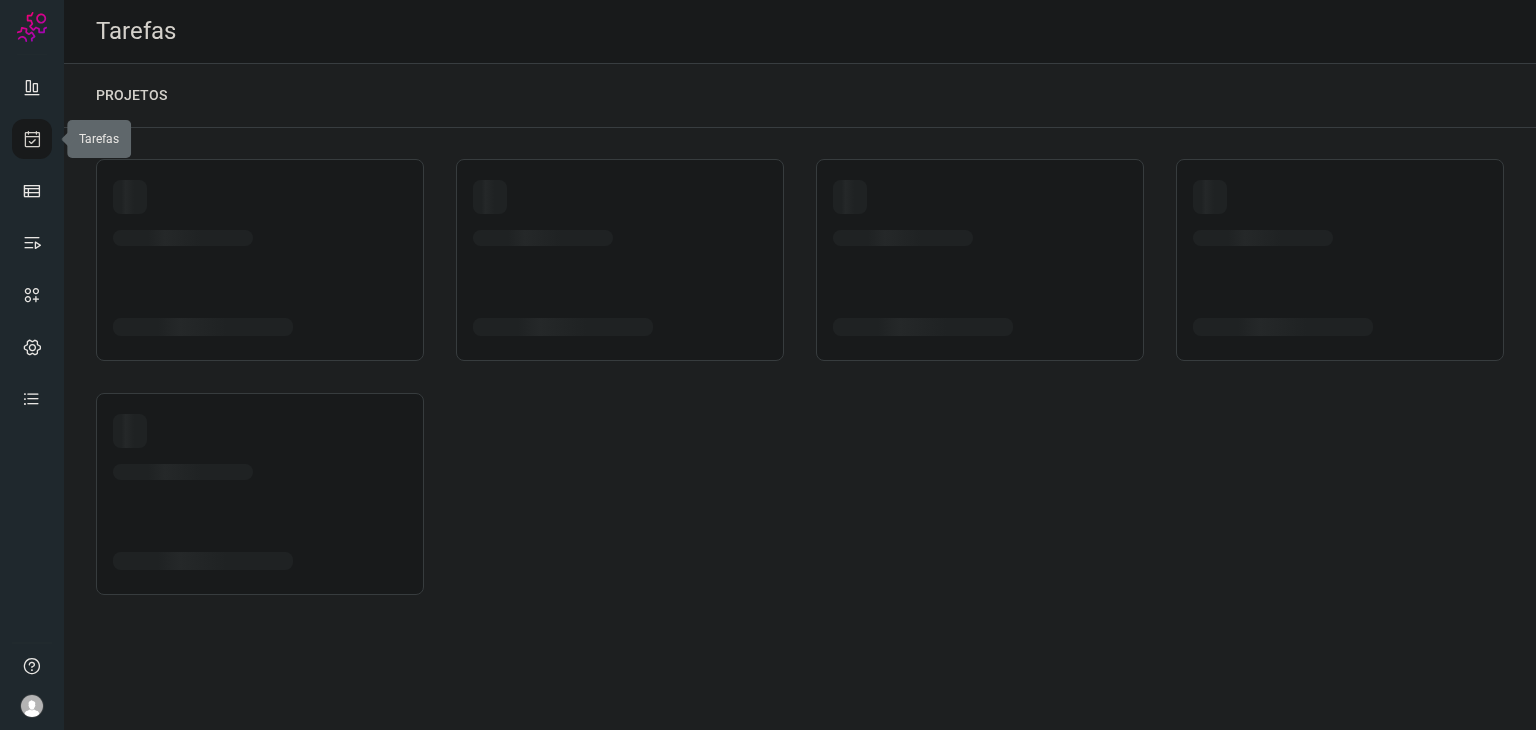 scroll, scrollTop: 0, scrollLeft: 0, axis: both 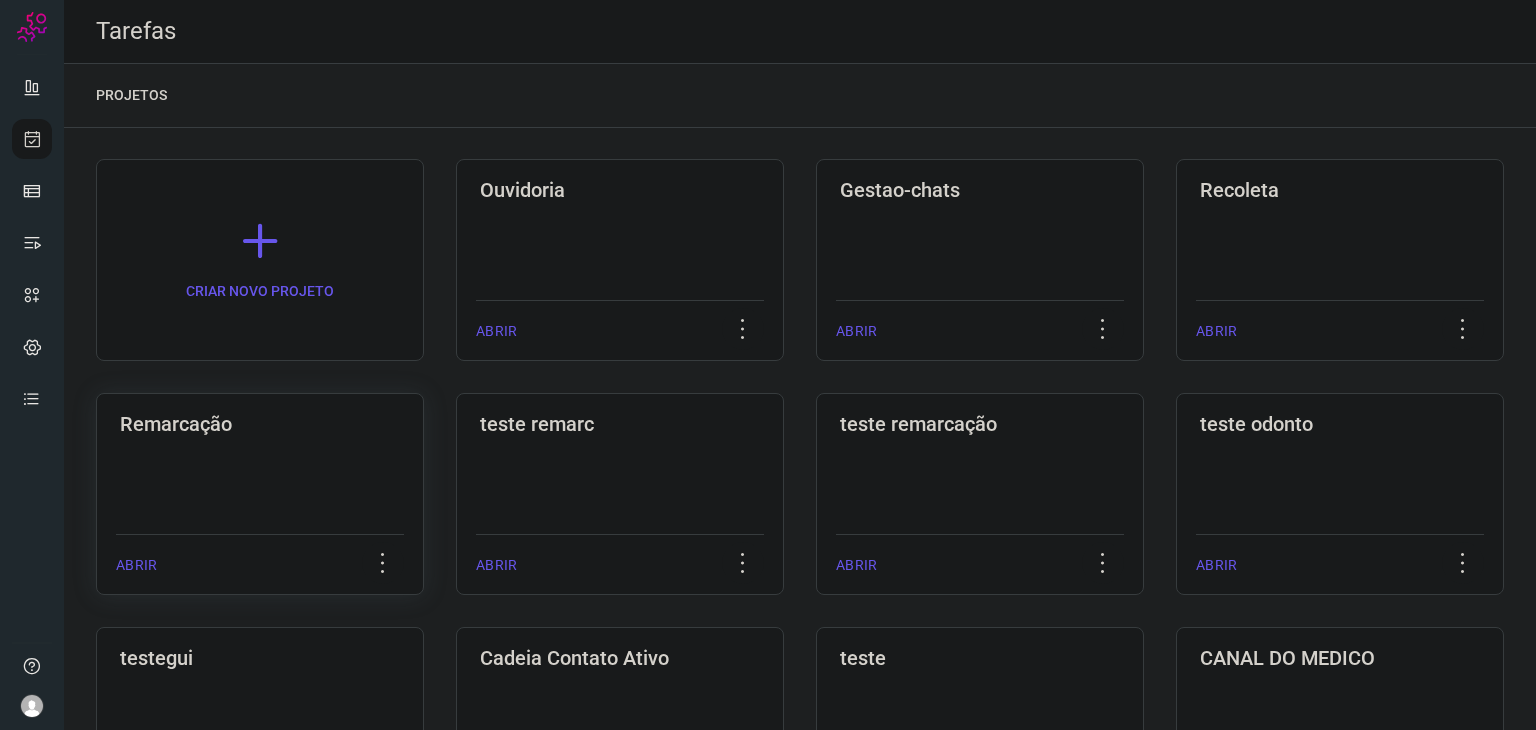 click on "Remarcação  ABRIR" 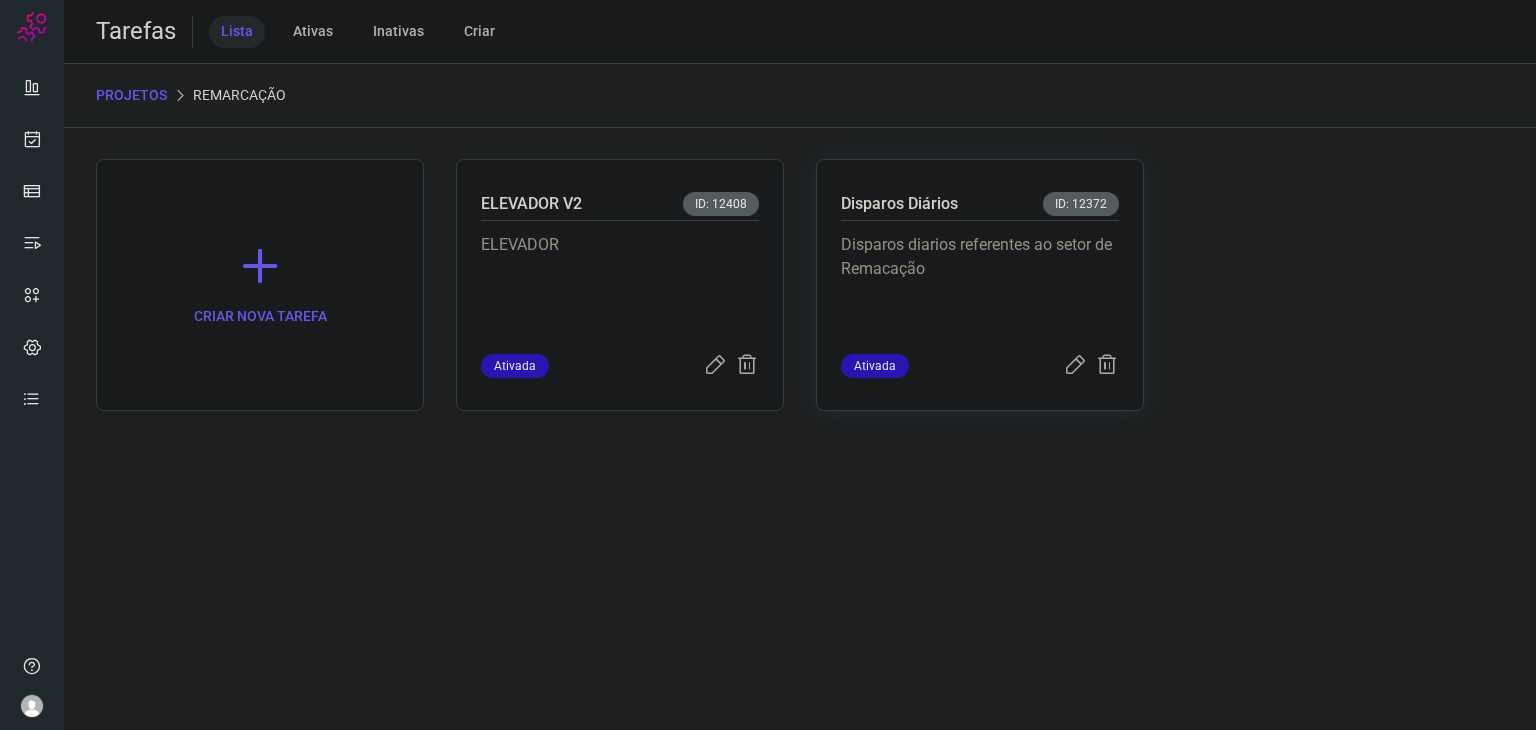 click on "Disparos diarios referentes ao setor de Remacação" at bounding box center [980, 287] 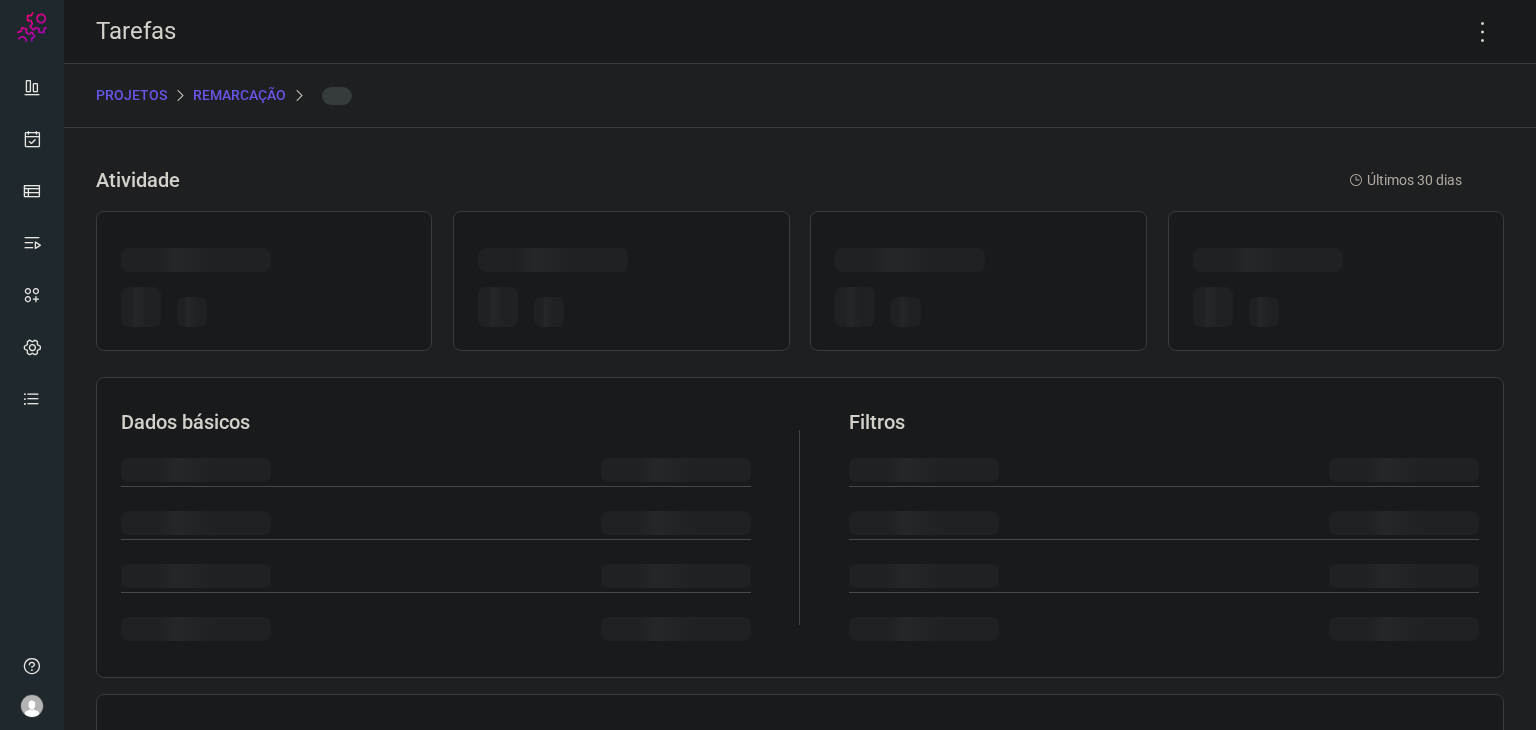 click at bounding box center [978, 281] 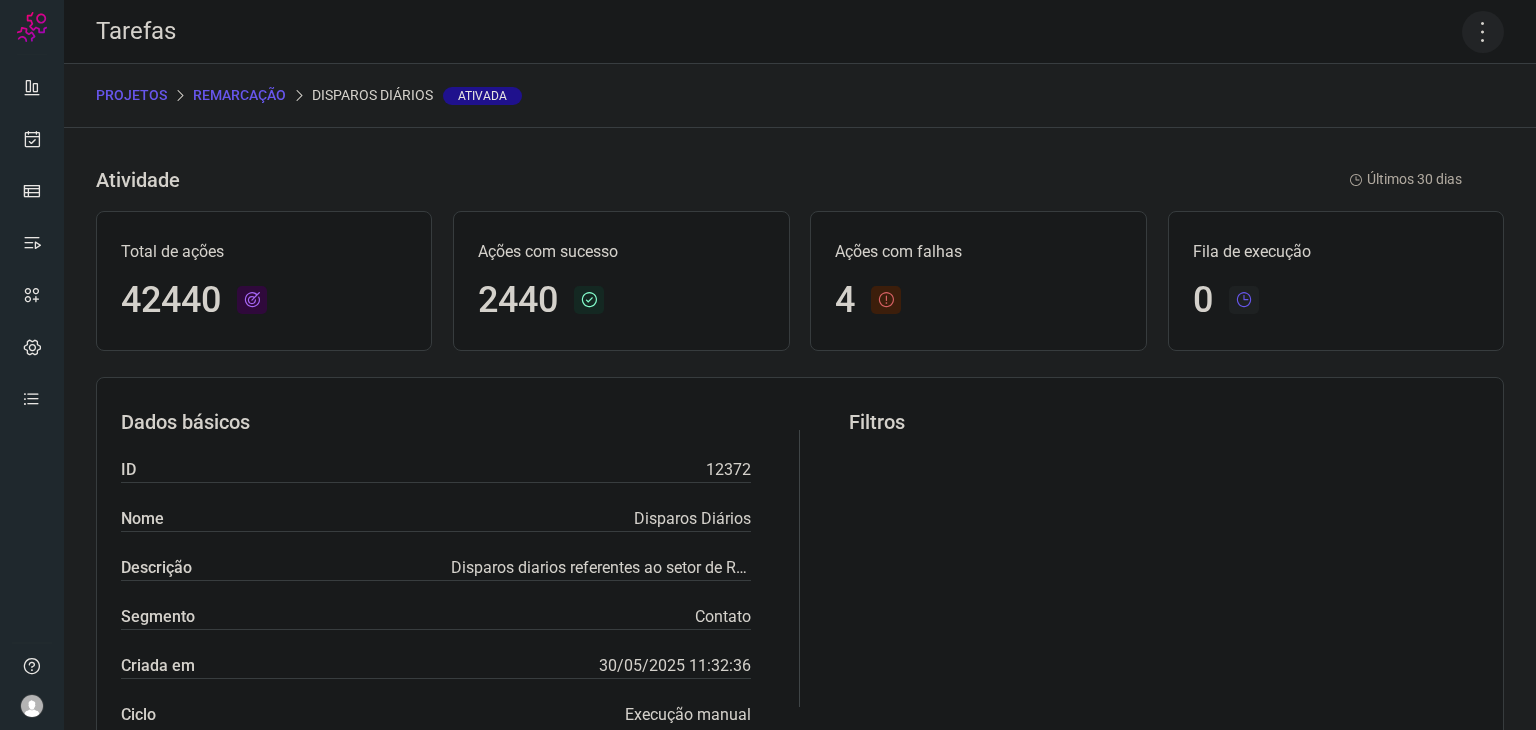 click 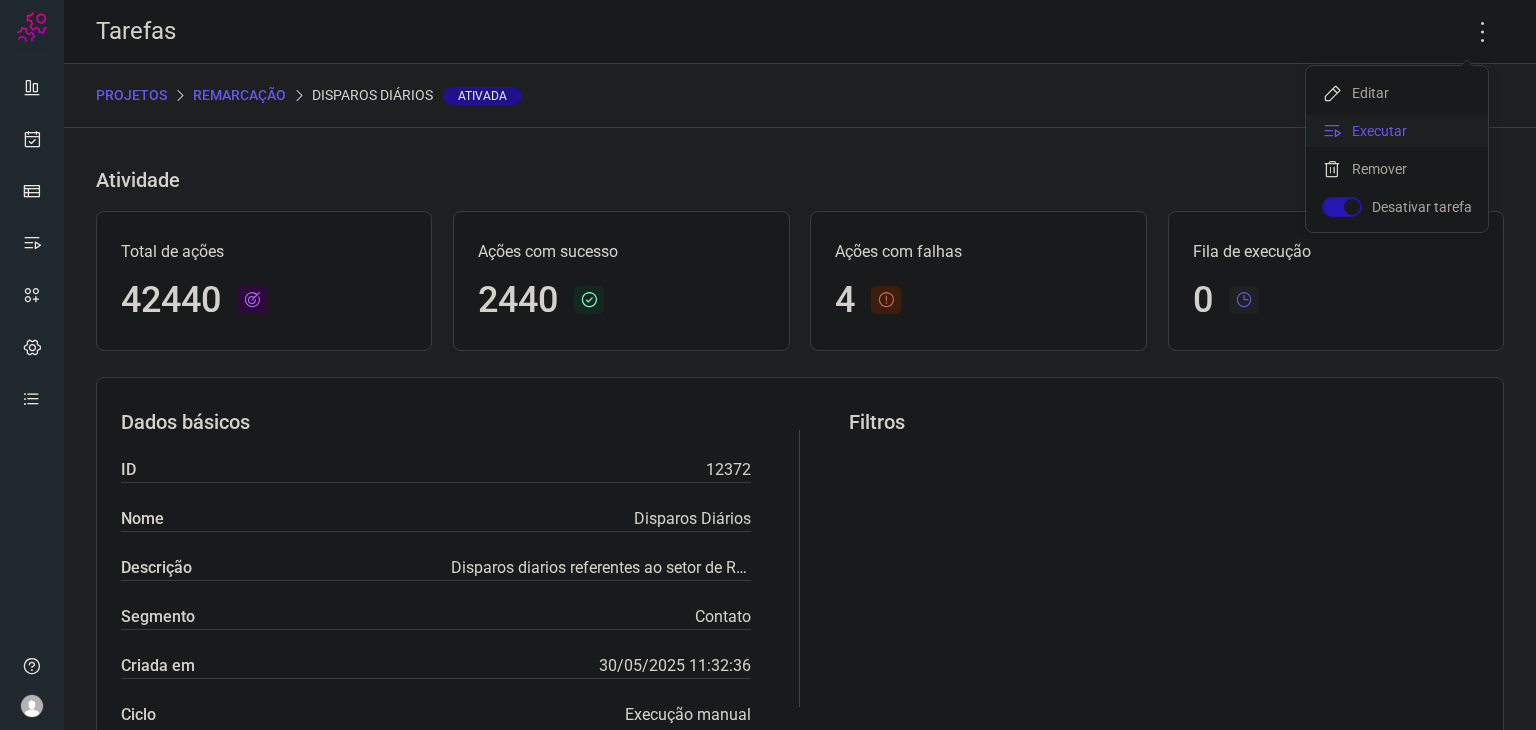 click on "Executar" 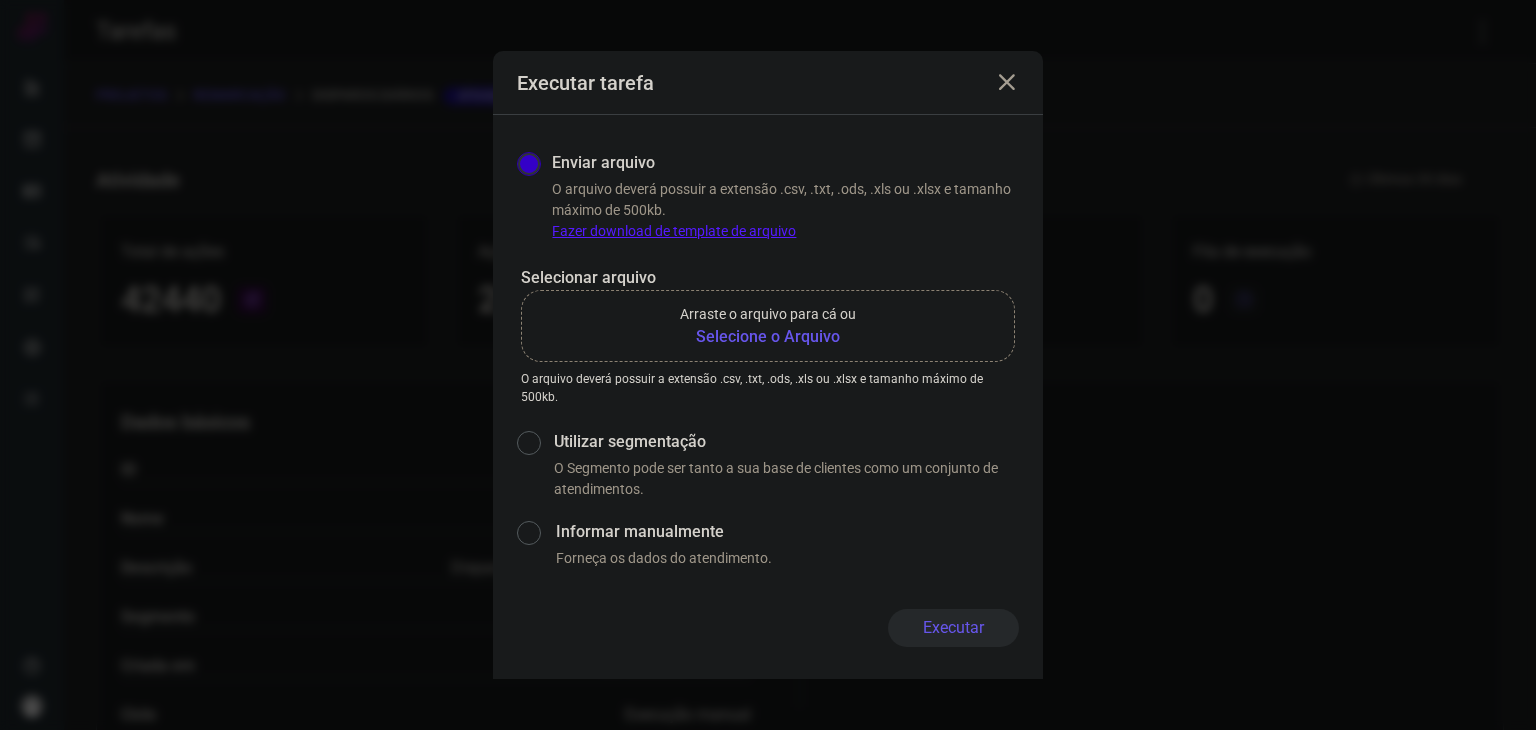 click on "Selecione o Arquivo" at bounding box center [768, 337] 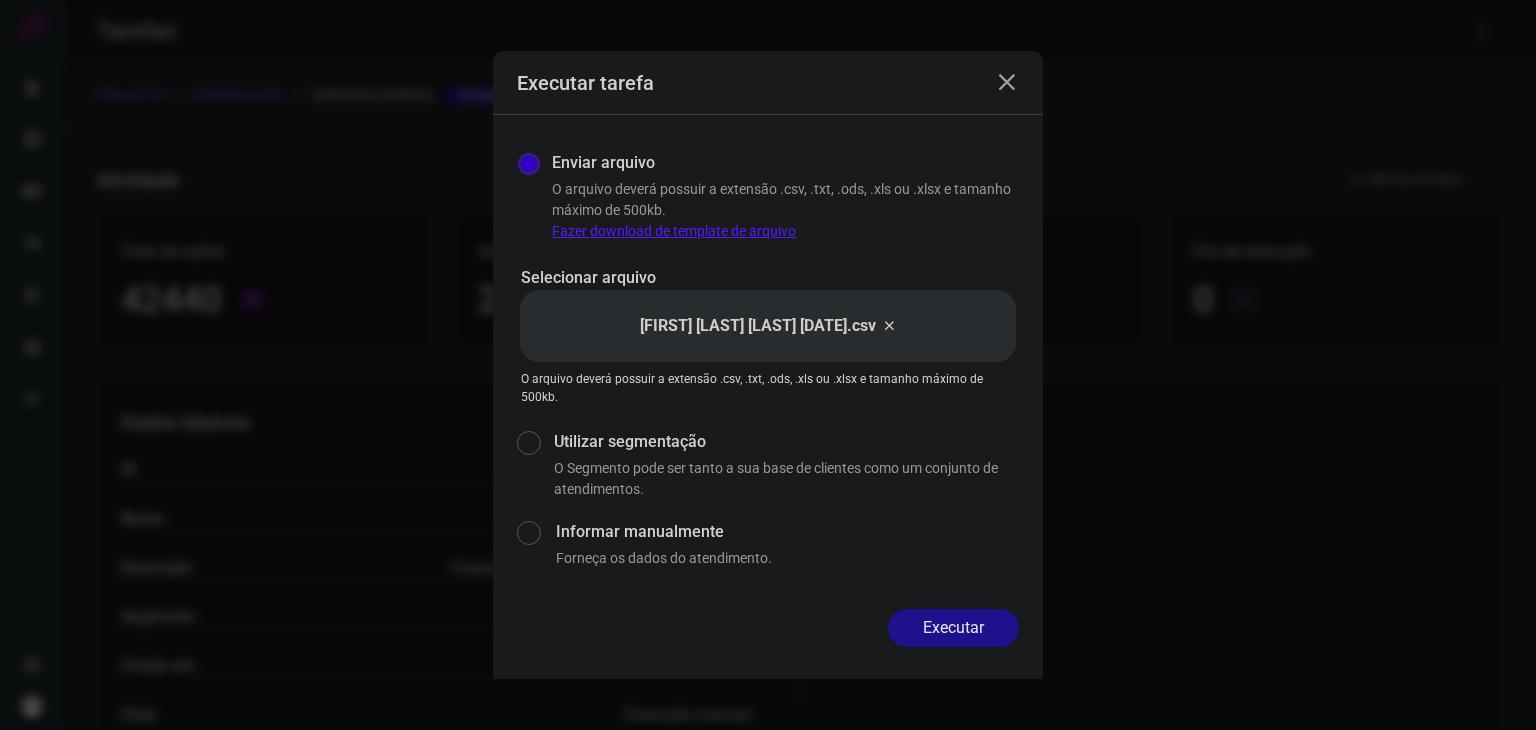 click on "Enviar arquivo  O arquivo deverá possuir a extensão .csv, .txt, .ods, .xls ou .xlsx e tamanho máximo de 500kb. Fazer download de template de arquivo Selecionar arquivo [FIRST] [LAST] [LAST] [DATE].csv [FIRST] [LAST] [LAST] [DATE].csv  O arquivo deverá possuir a extensão .csv, .txt, .ods, .xls ou .xlsx e tamanho máximo de 500kb.  Utilizar segmentação  O Segmento pode ser tanto a sua base de clientes como um conjunto de atendimentos.  Informar manualmente  Forneça os dados do atendimento." at bounding box center (768, 362) 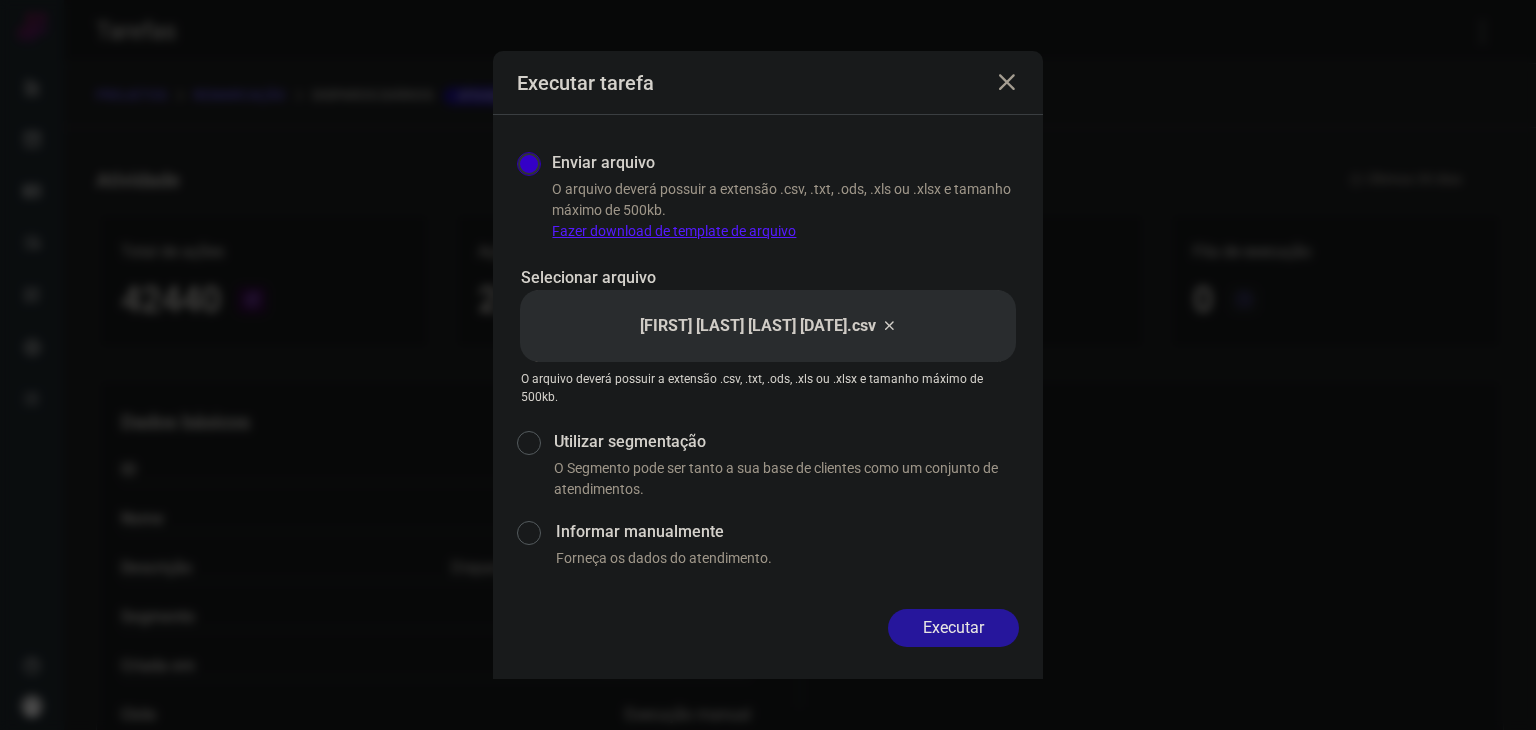 click on "Executar" at bounding box center [953, 628] 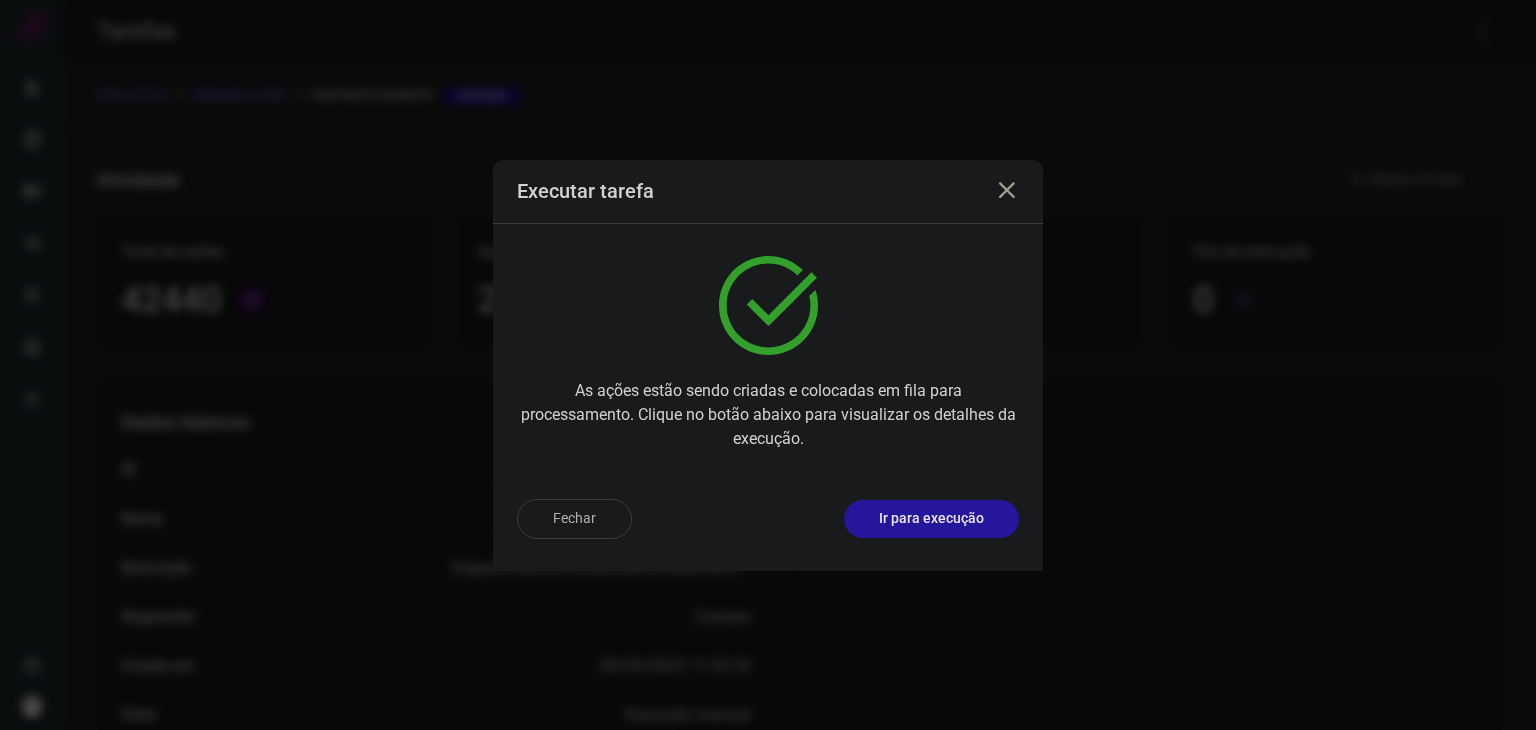 click on "Ir para execução" at bounding box center (931, 519) 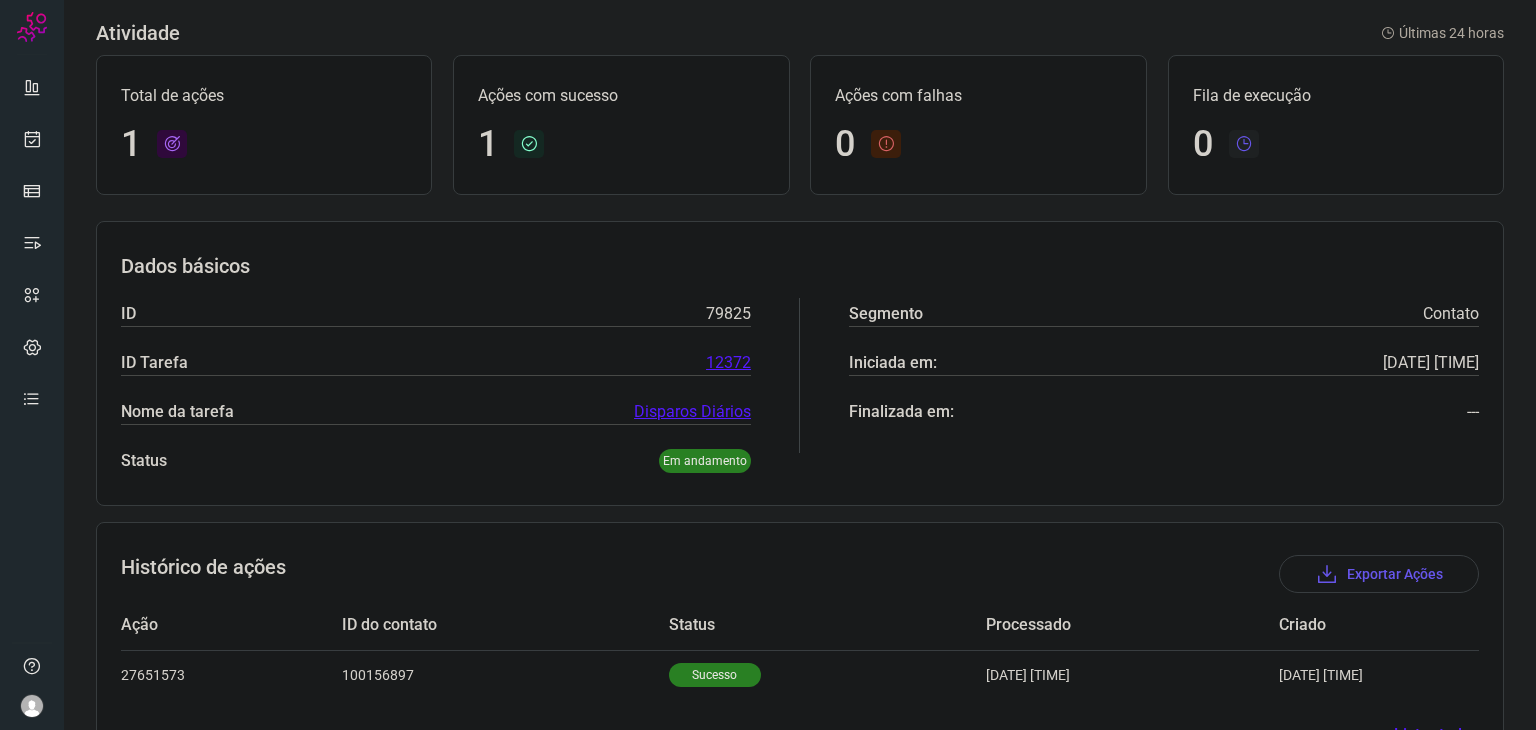 scroll, scrollTop: 143, scrollLeft: 0, axis: vertical 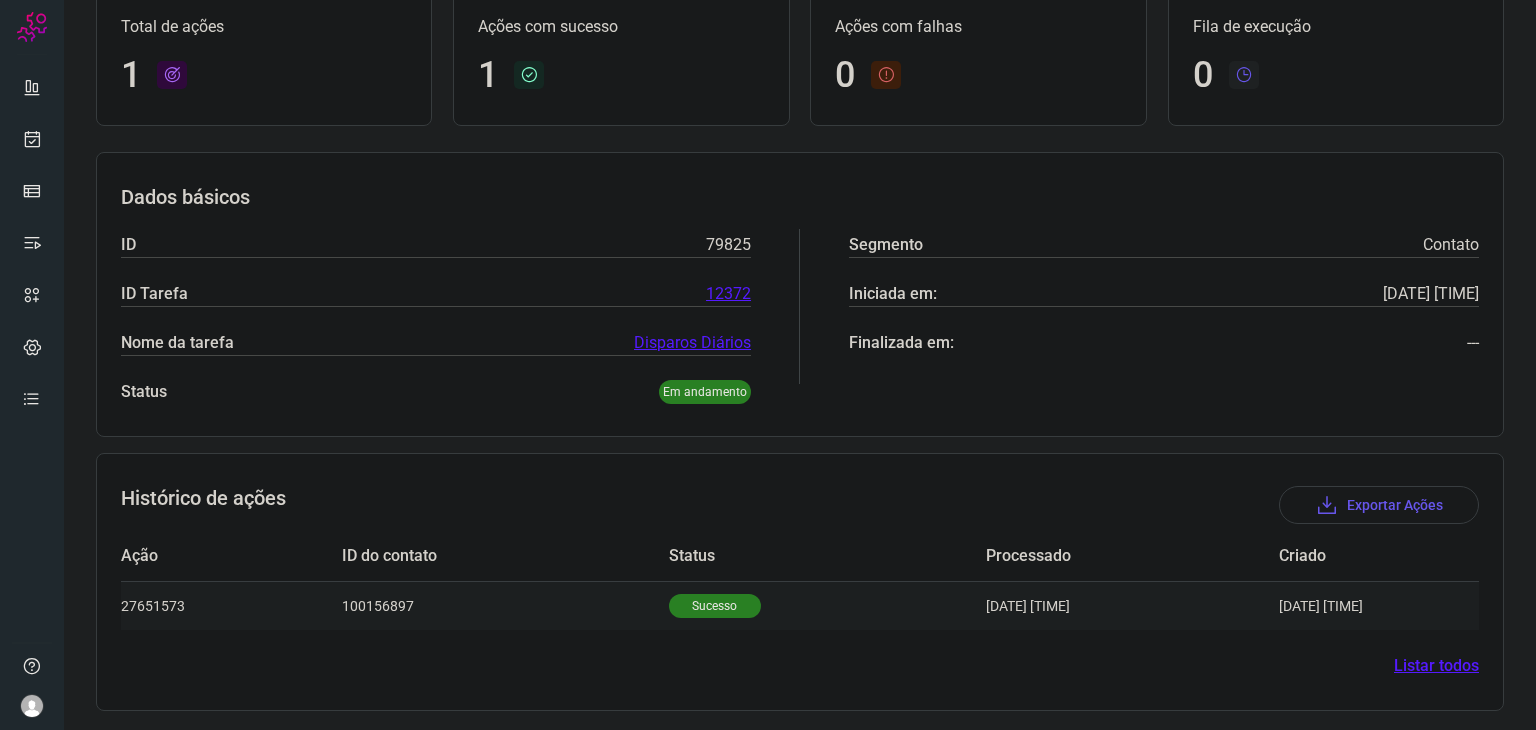 click on "Sucesso" at bounding box center [715, 606] 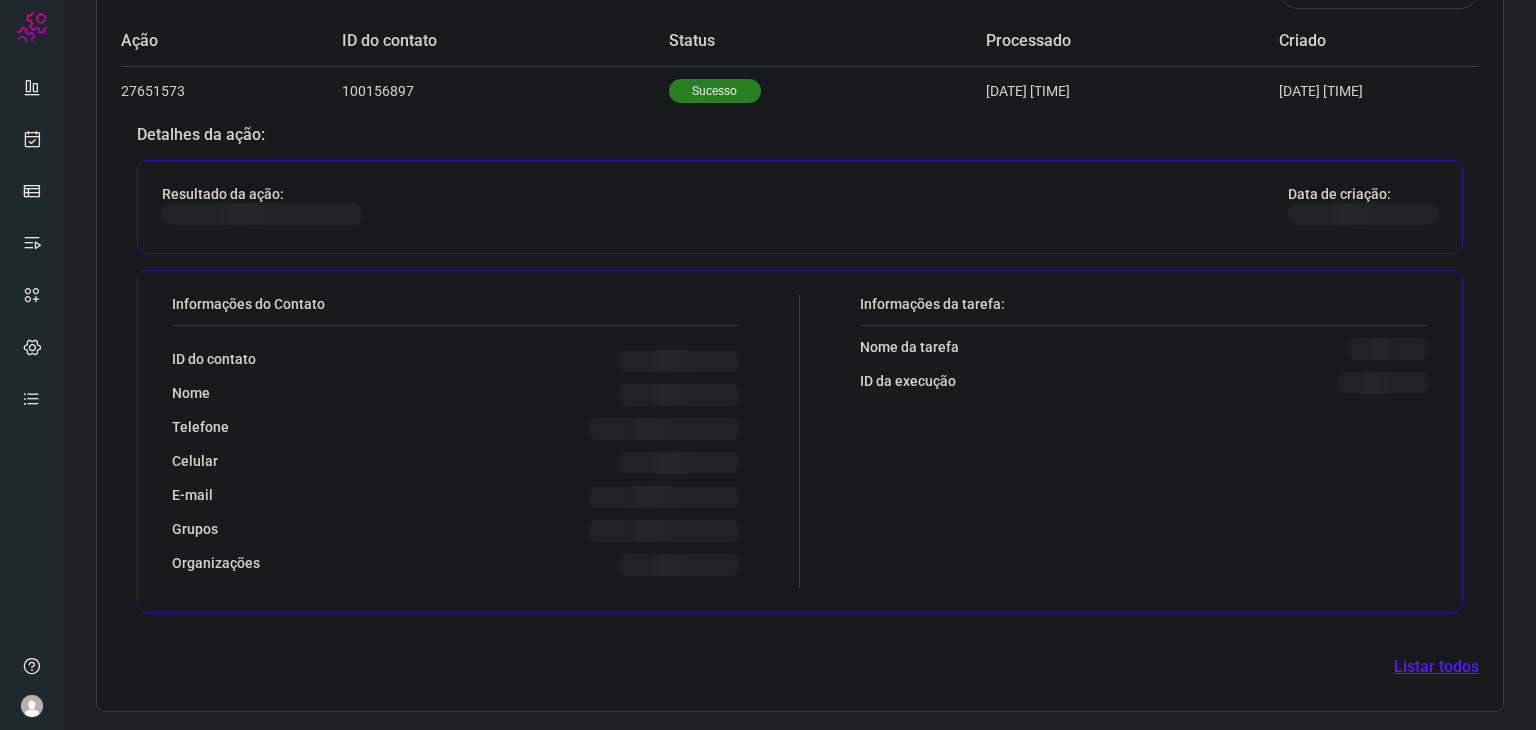 scroll, scrollTop: 627, scrollLeft: 0, axis: vertical 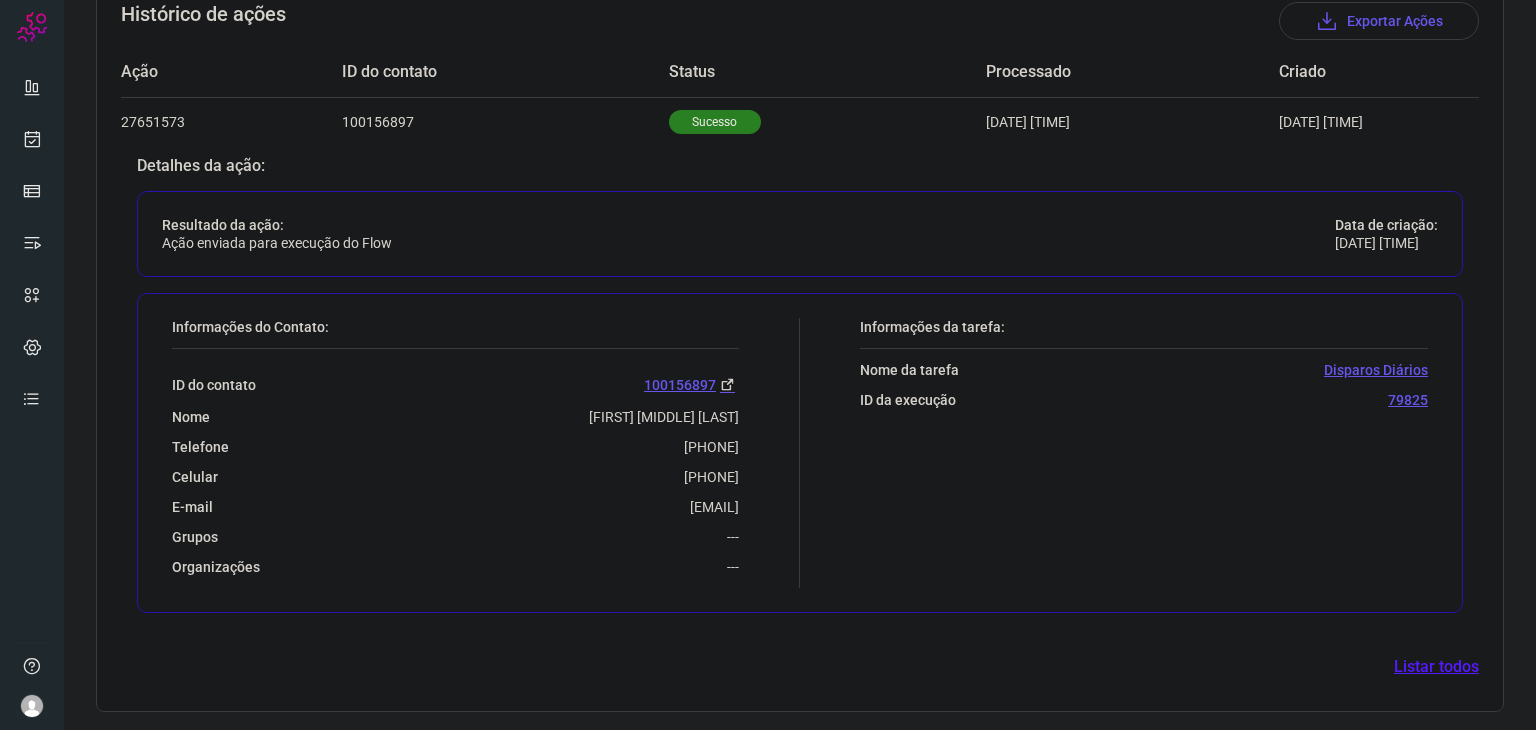 drag, startPoint x: 628, startPoint y: 451, endPoint x: 758, endPoint y: 445, distance: 130.13838 